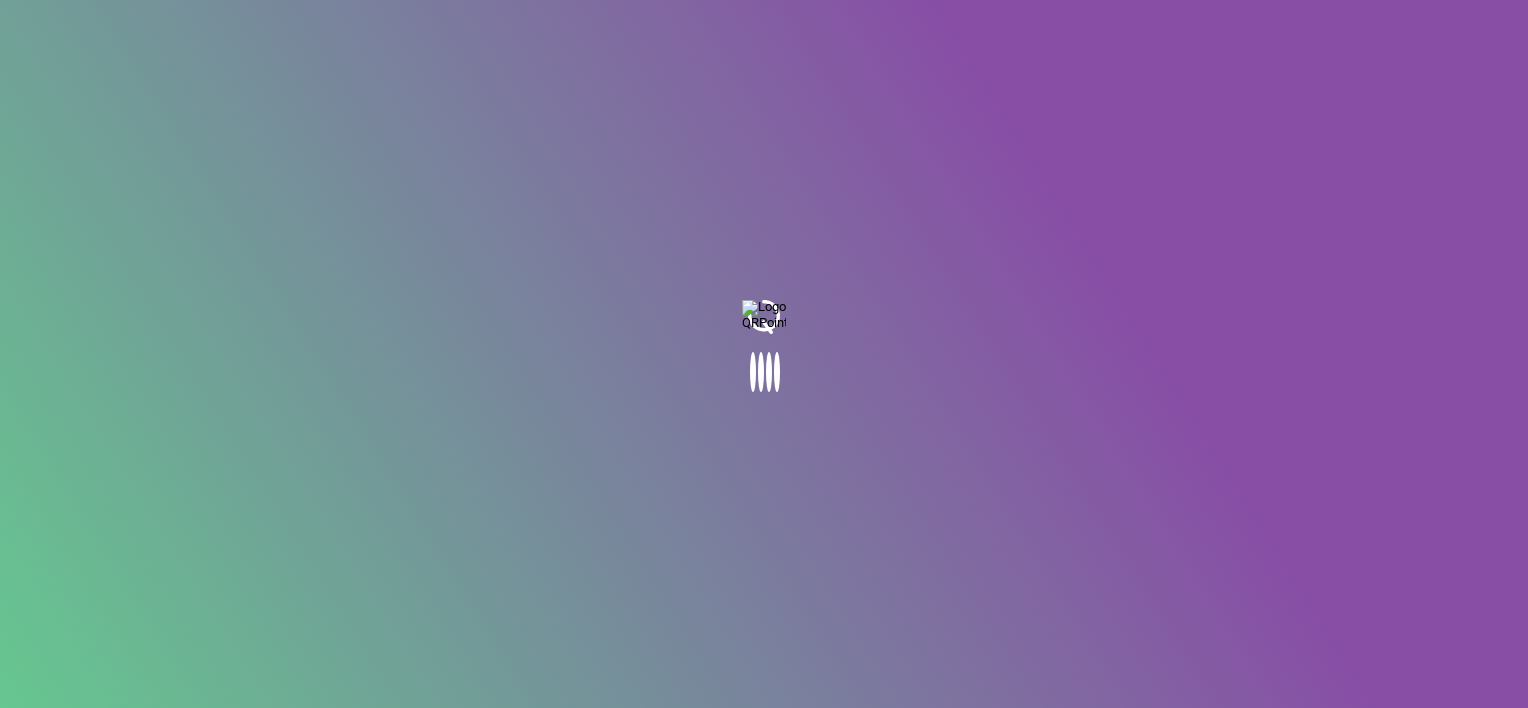 scroll, scrollTop: 0, scrollLeft: 0, axis: both 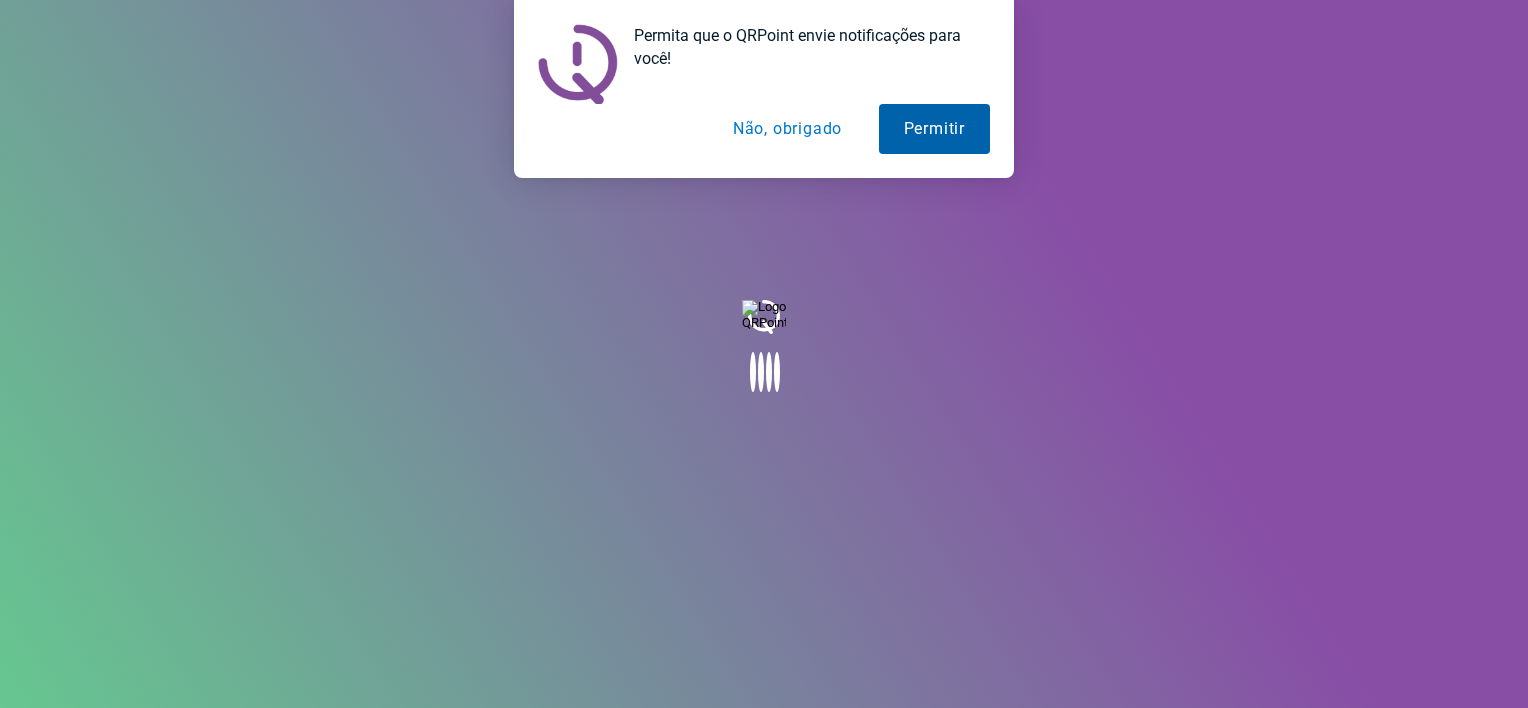 click on "Permitir" at bounding box center [934, 129] 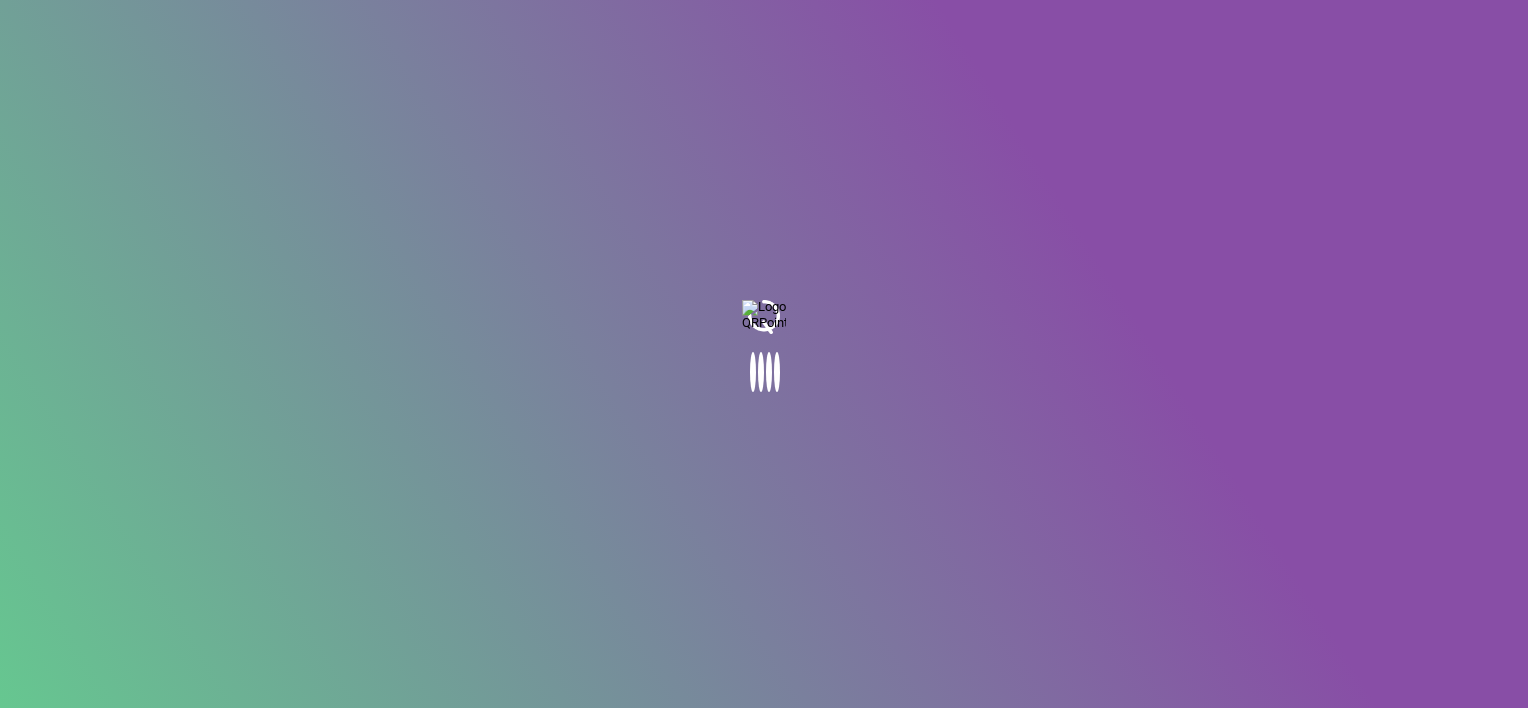 scroll, scrollTop: 0, scrollLeft: 0, axis: both 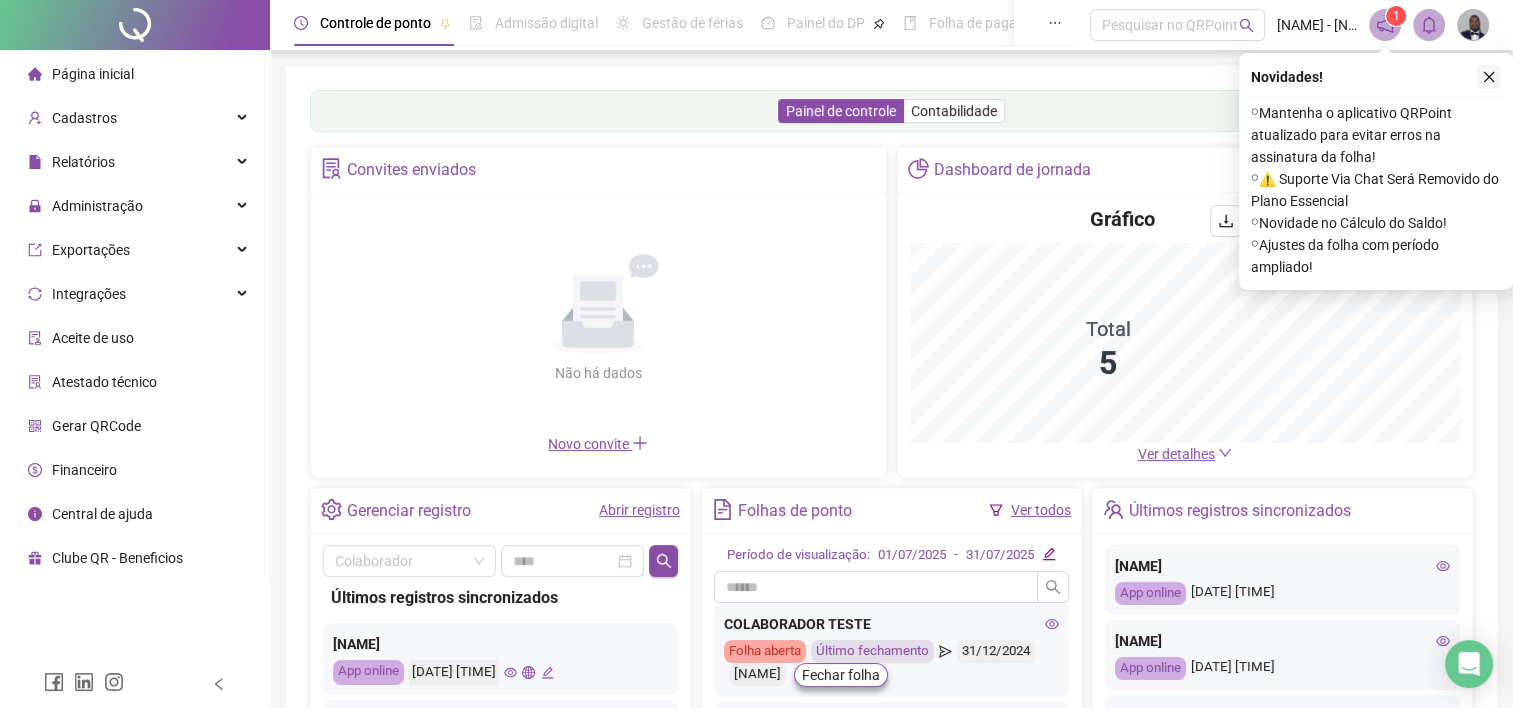 click 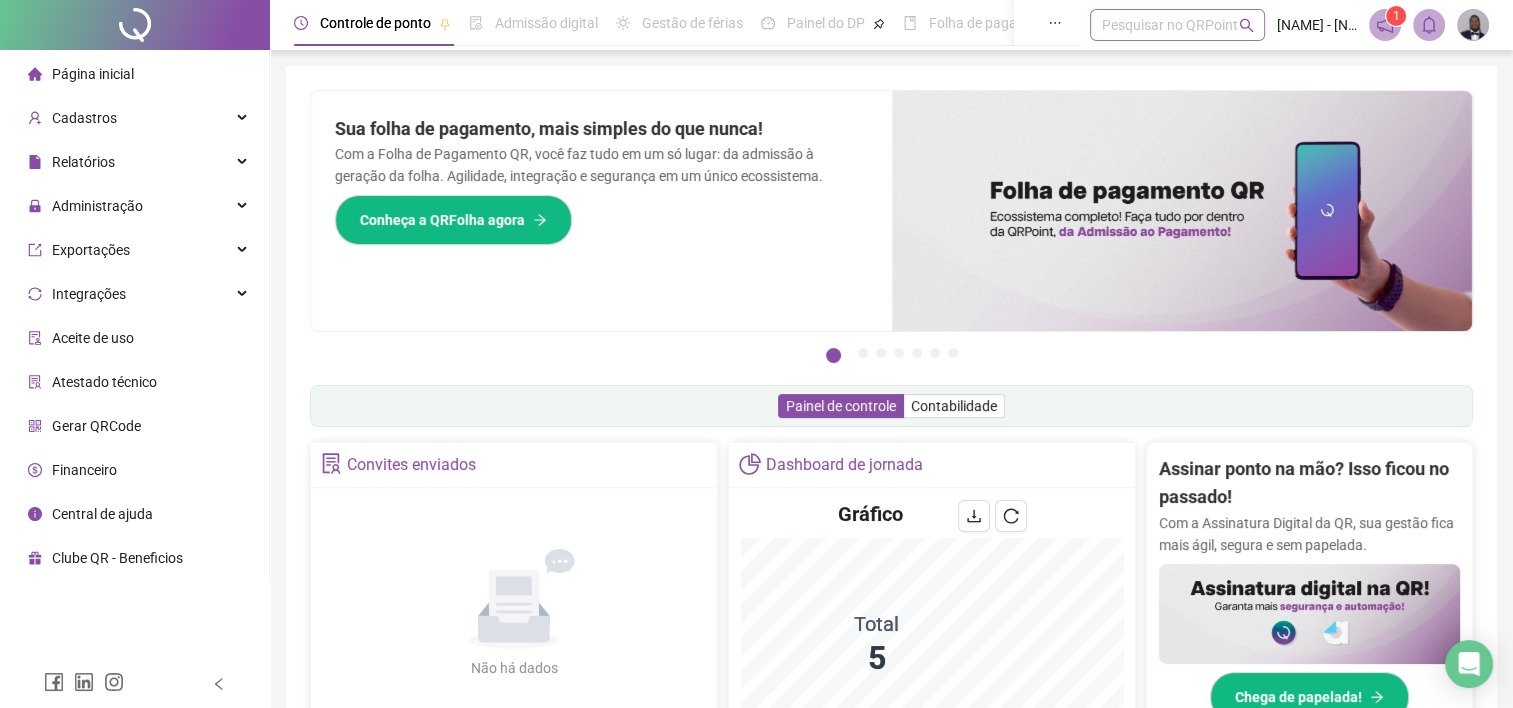 click on "Pesquisar no QRPoint" at bounding box center [1177, 25] 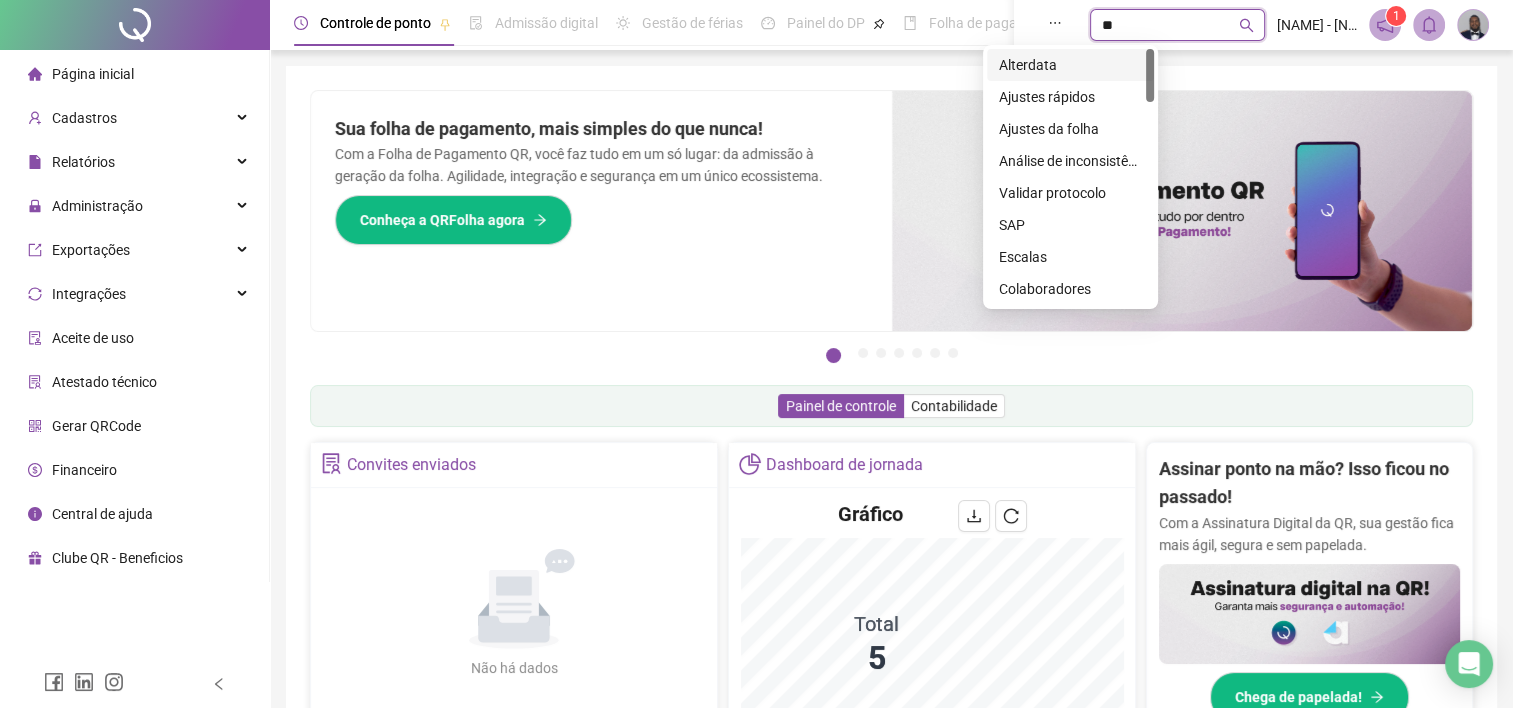 type on "***" 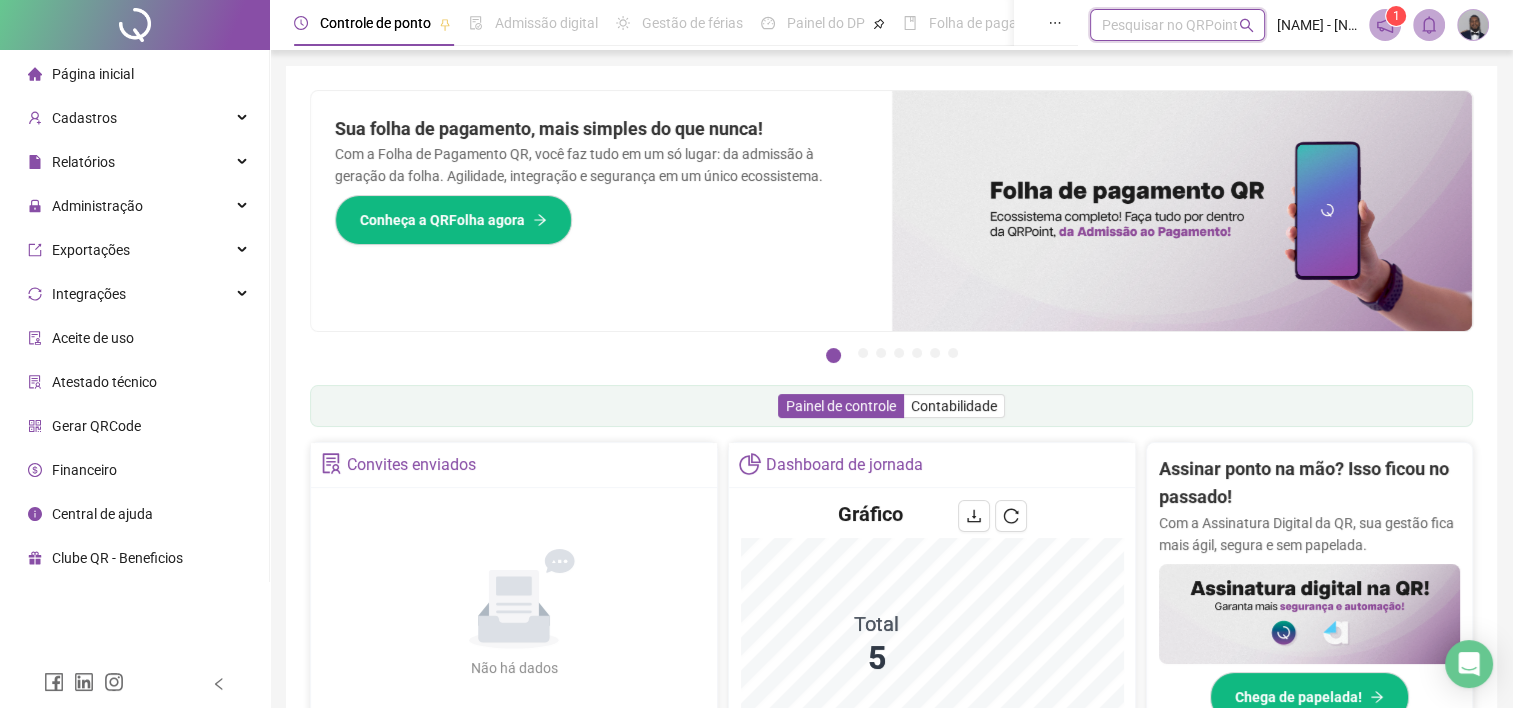 drag, startPoint x: 1029, startPoint y: 27, endPoint x: 875, endPoint y: 40, distance: 154.54773 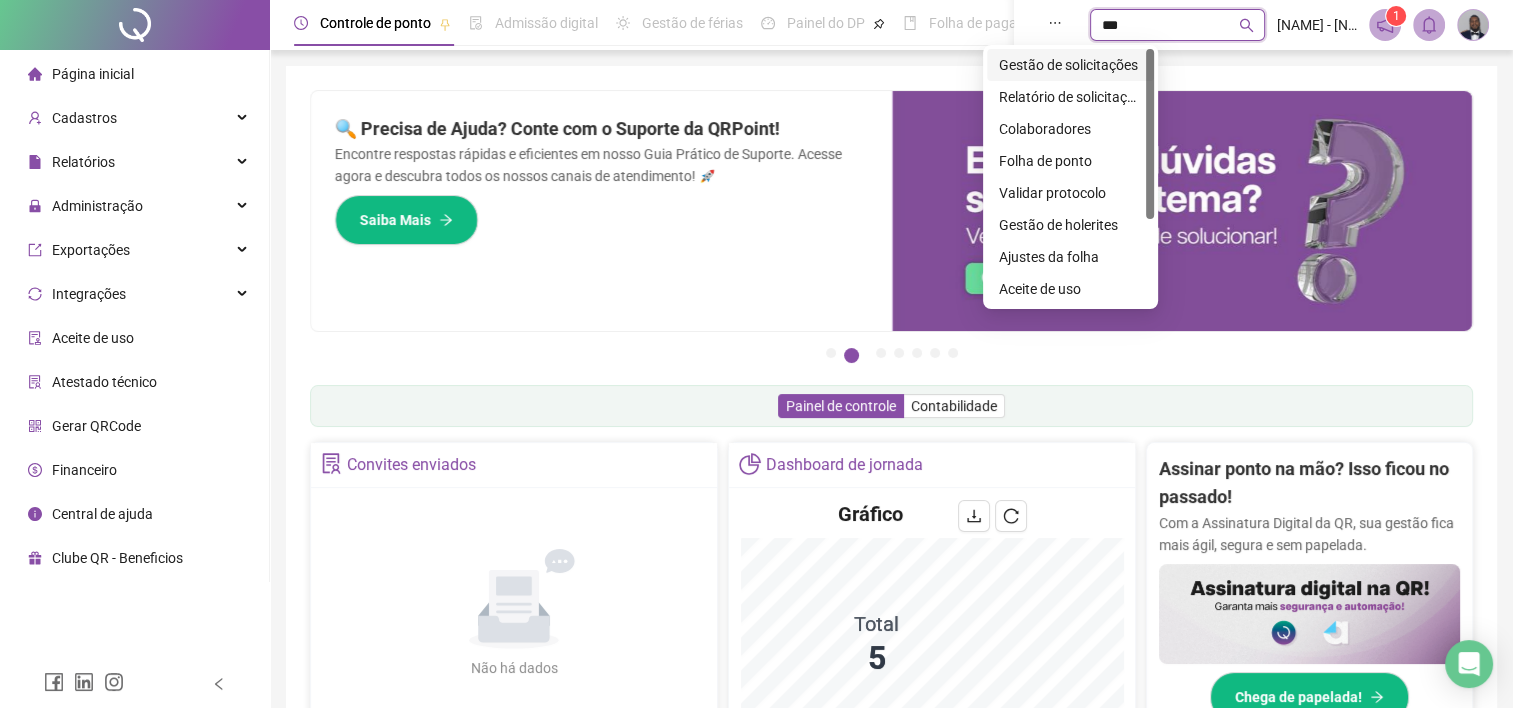 type on "****" 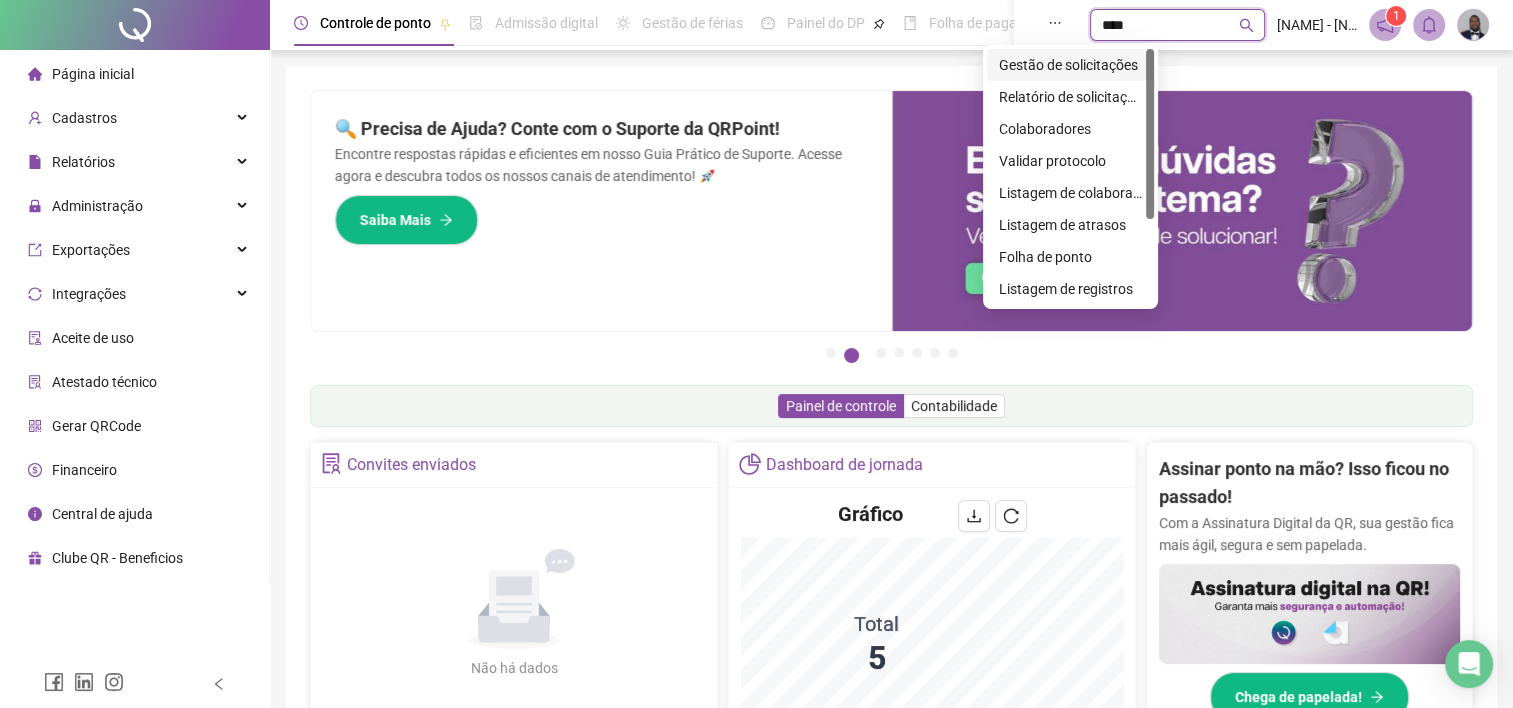 click on "Gestão de solicitações" at bounding box center [1070, 65] 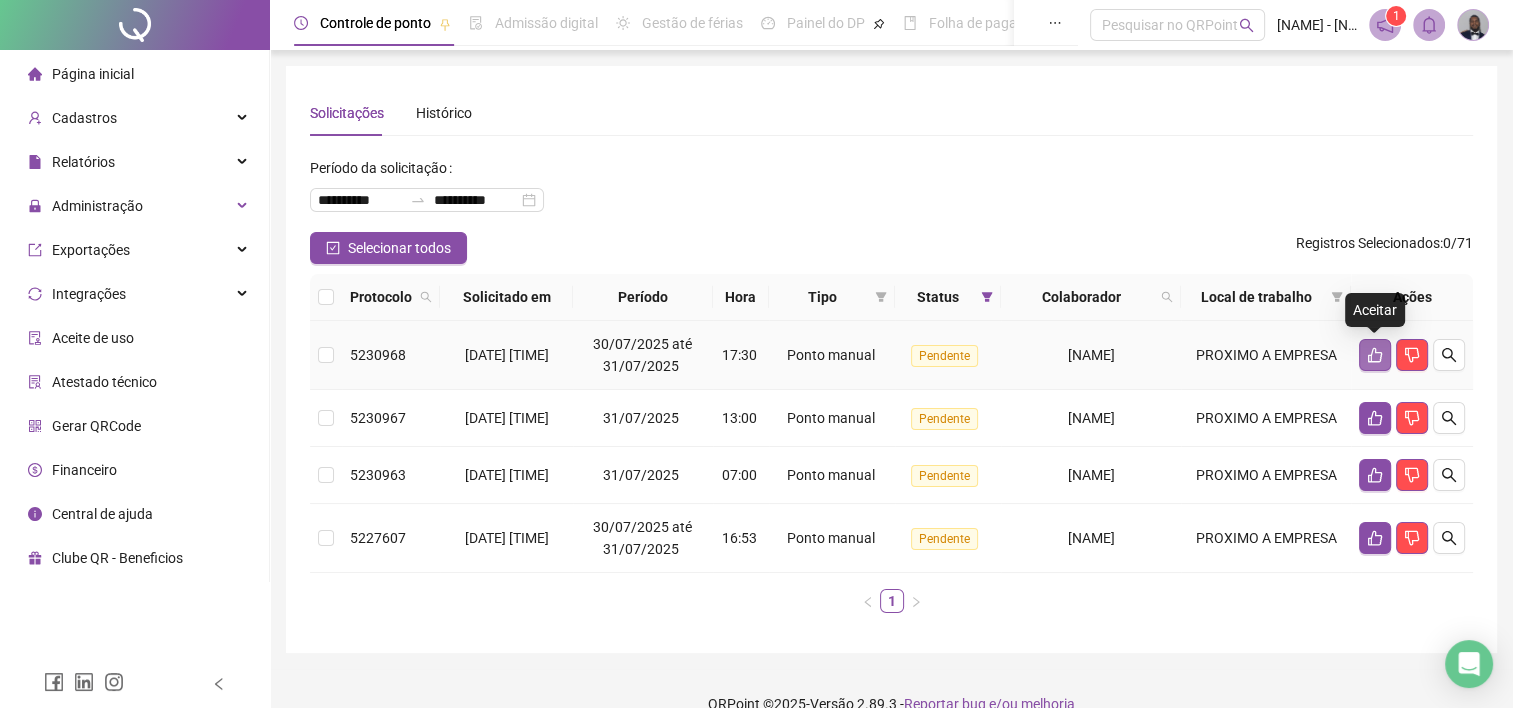 click 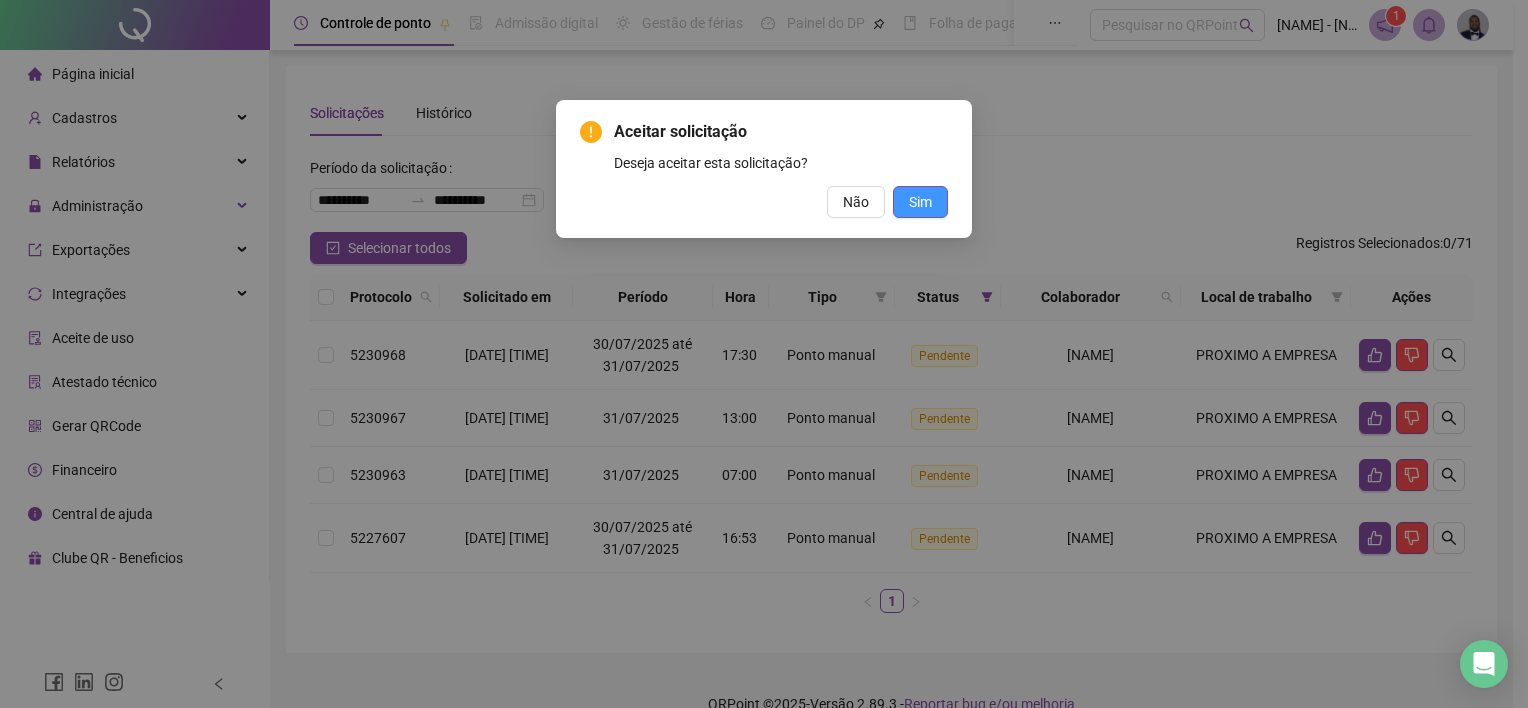 click on "Sim" at bounding box center [920, 202] 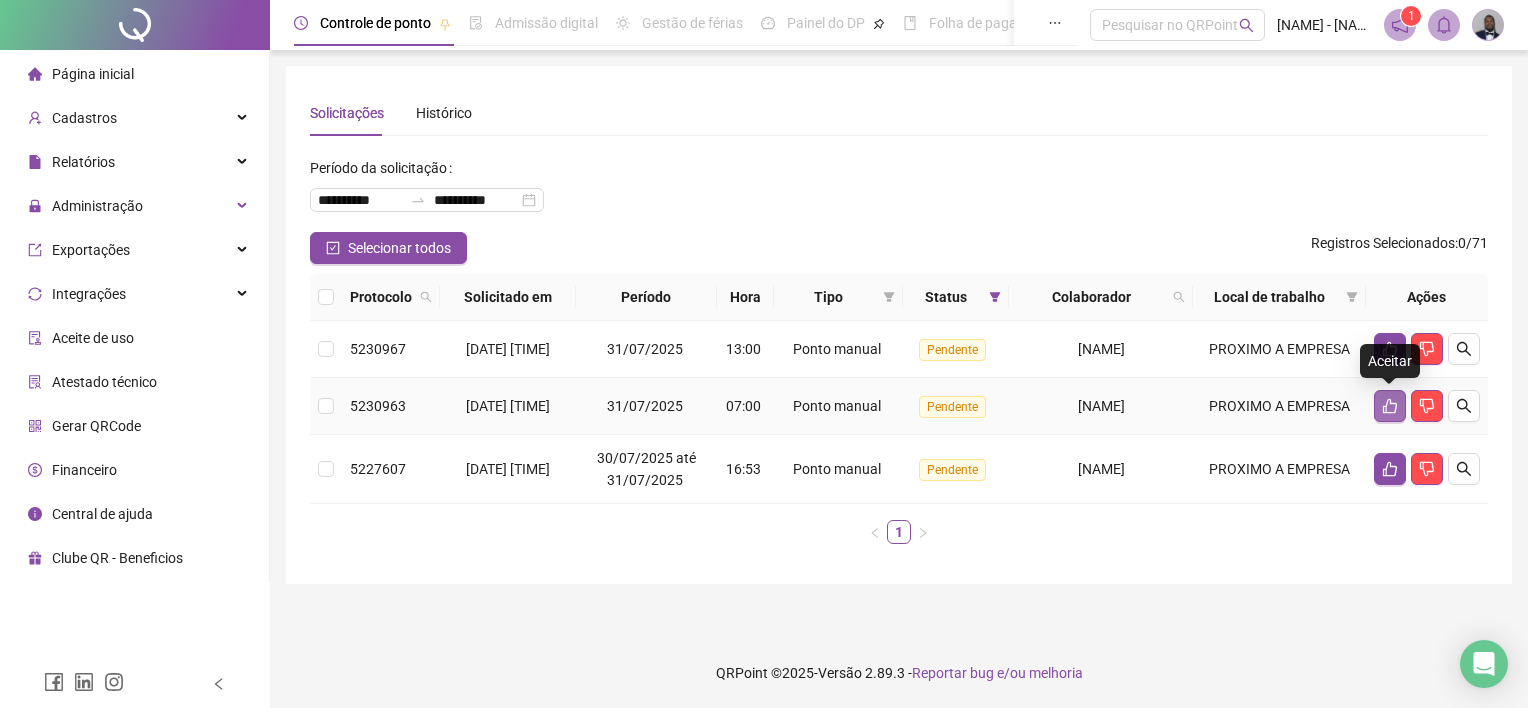 click 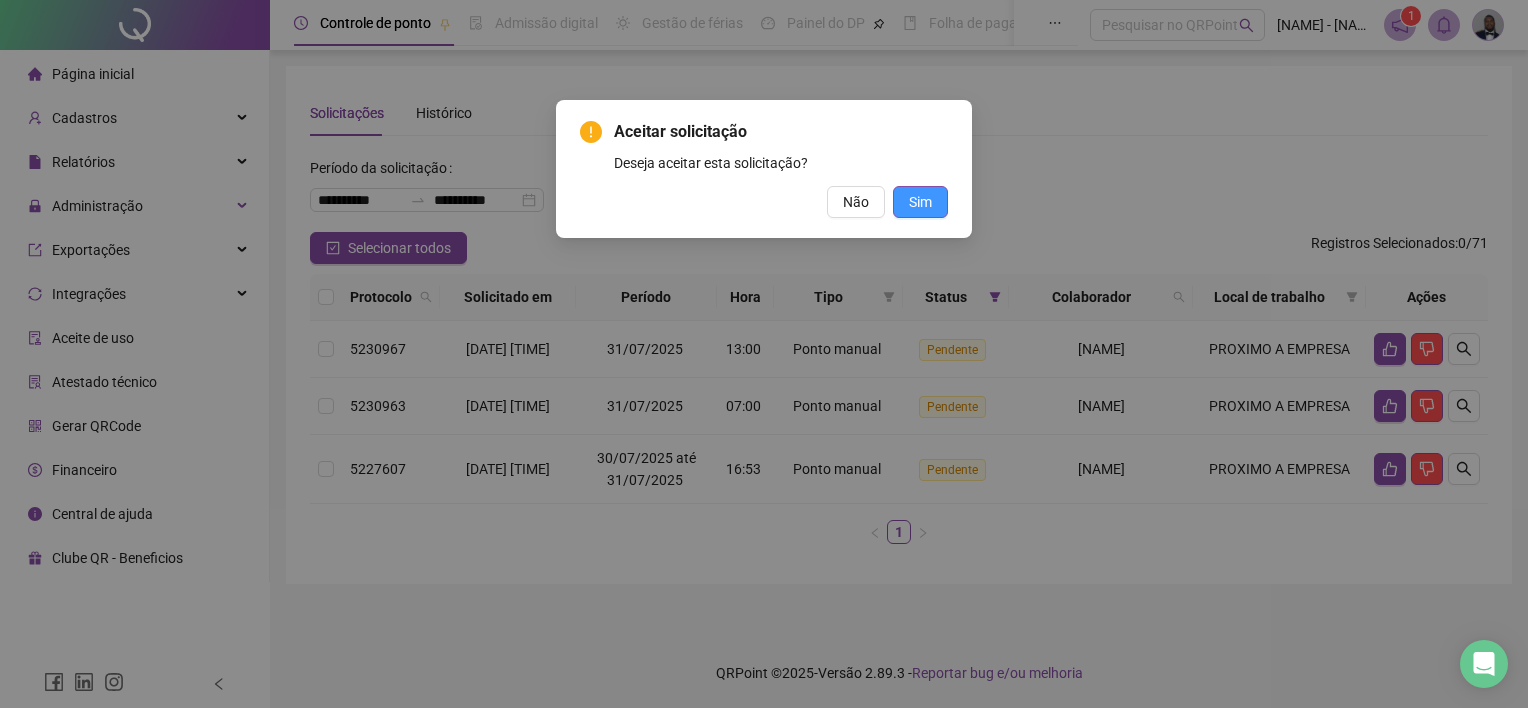 click on "Sim" at bounding box center (920, 202) 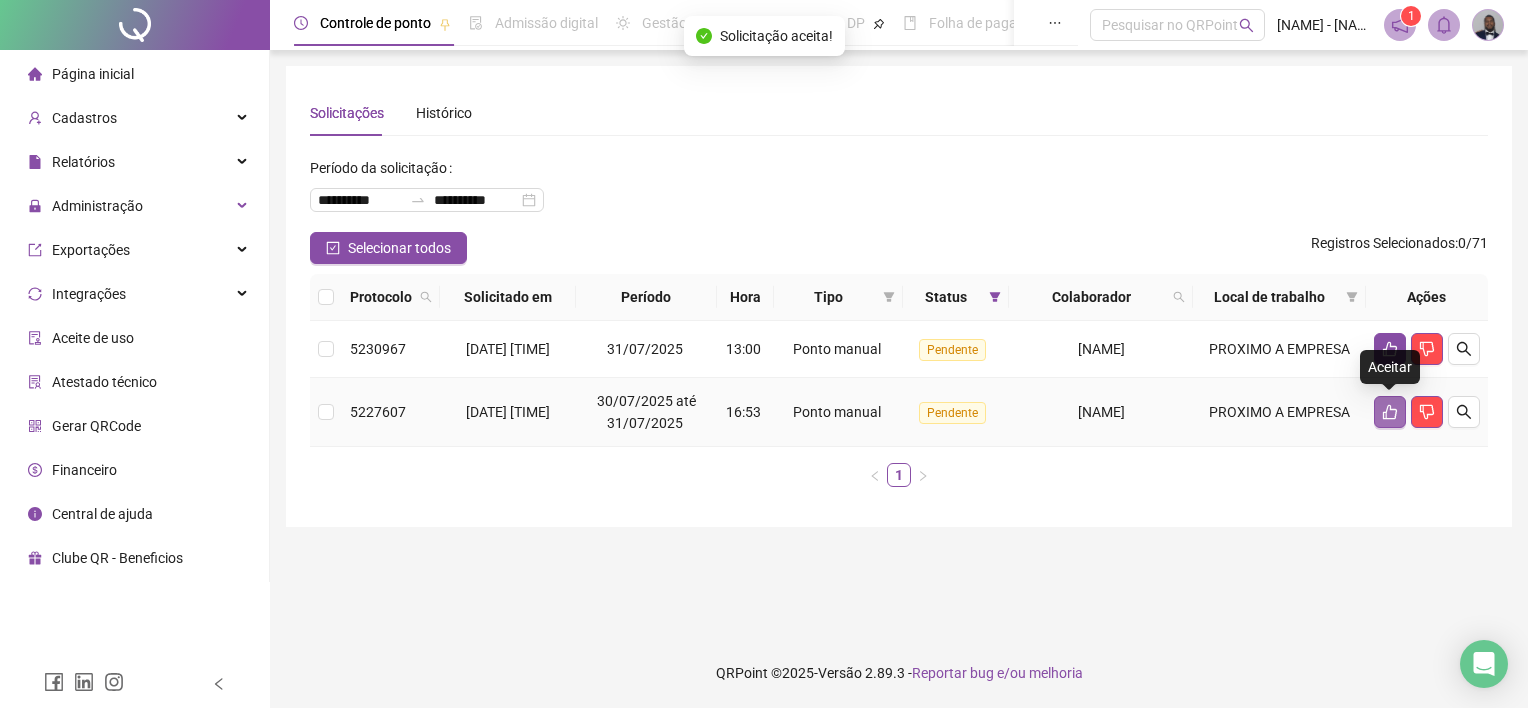 click at bounding box center [1390, 412] 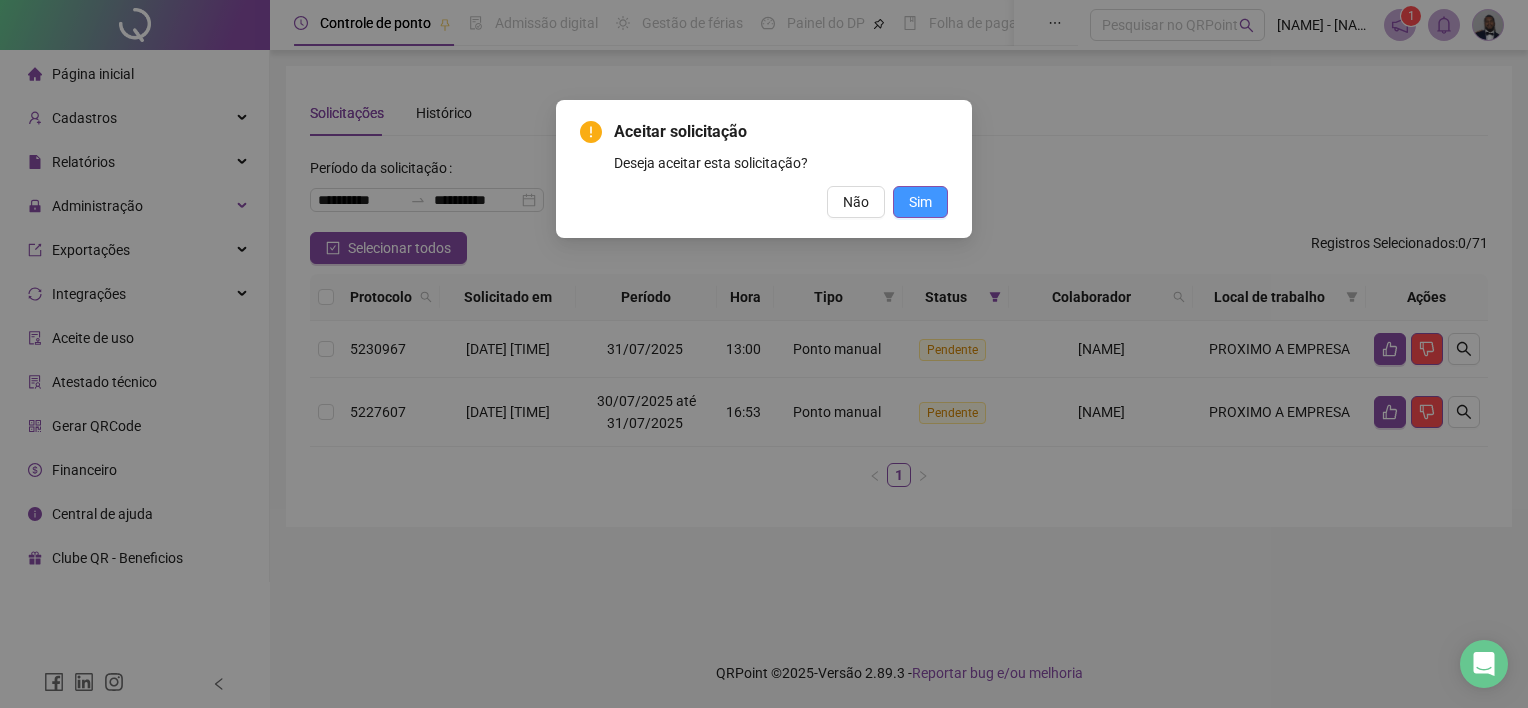 click on "Sim" at bounding box center [920, 202] 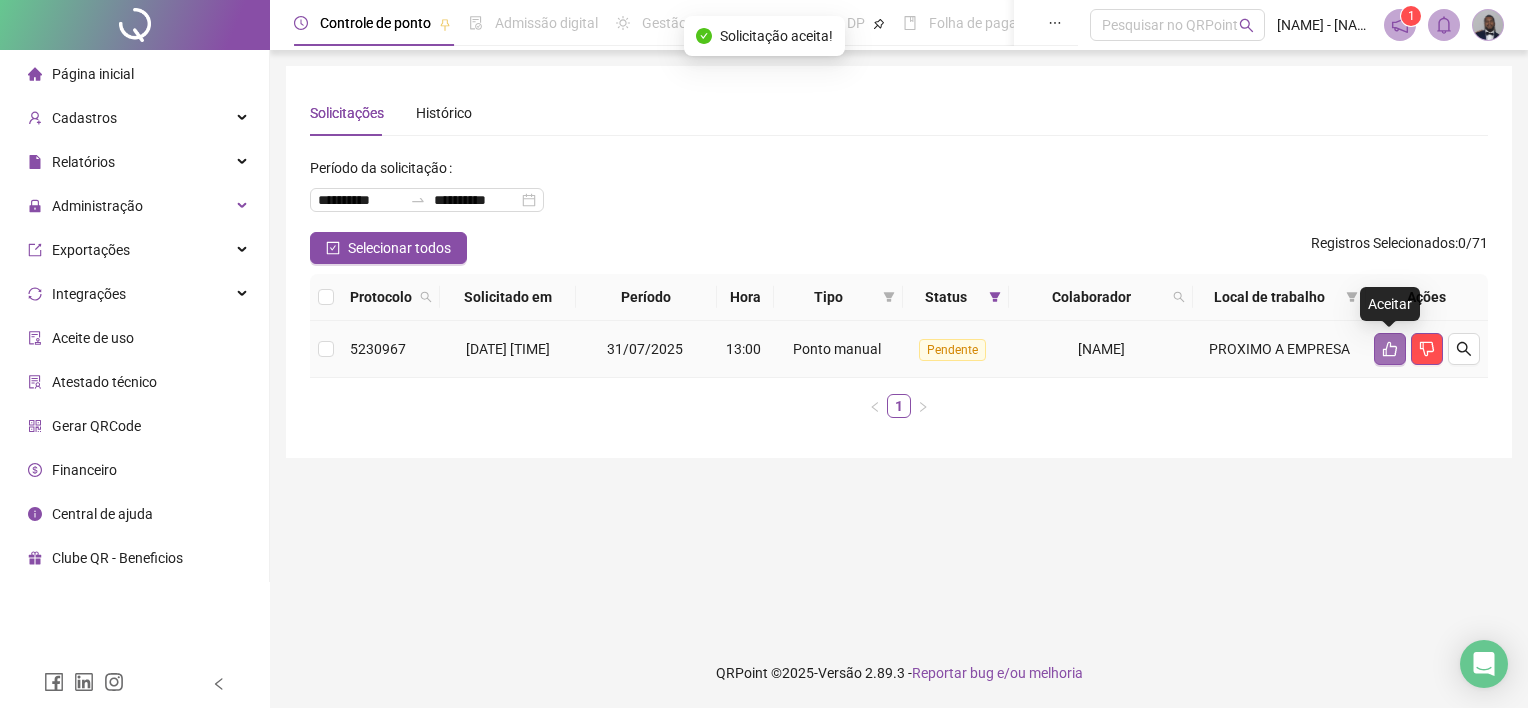 click at bounding box center [1390, 349] 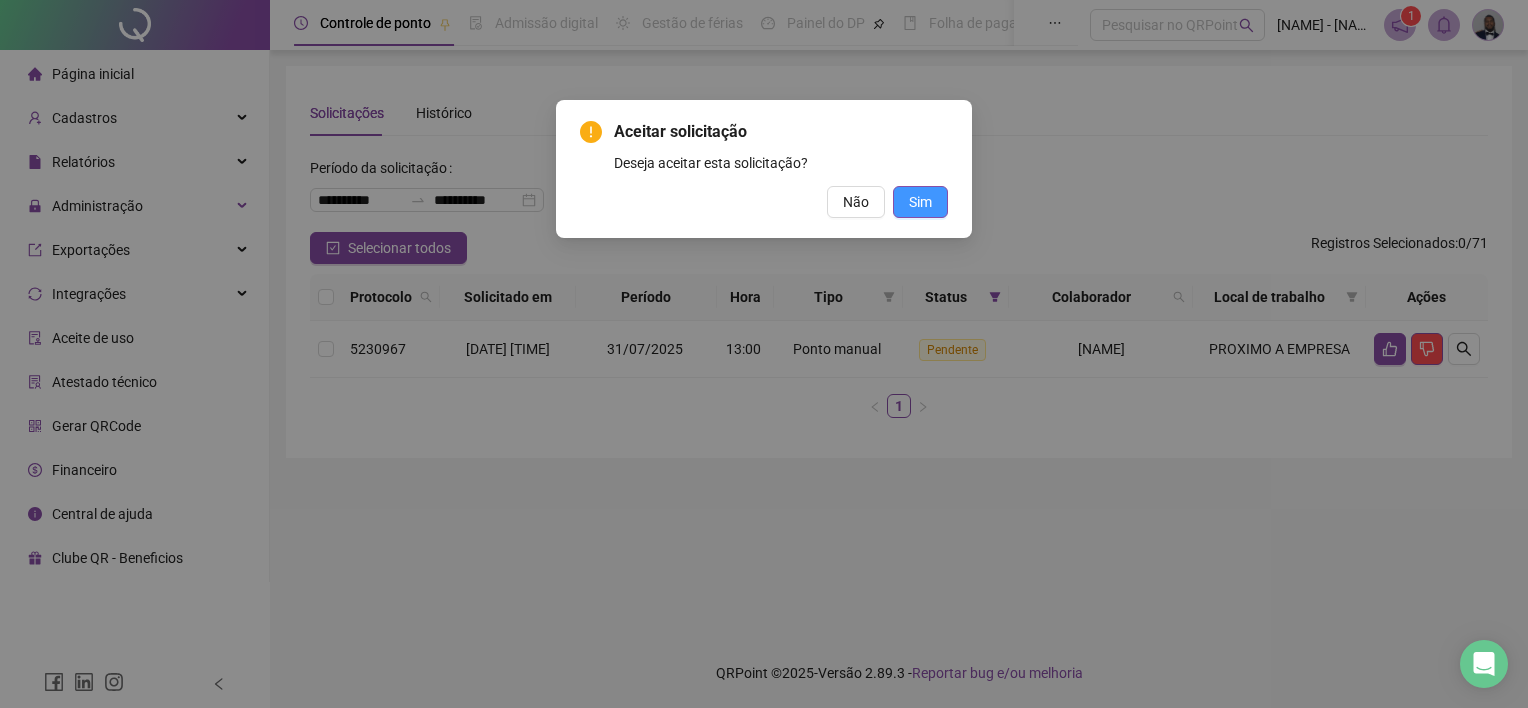 click on "Sim" at bounding box center (920, 202) 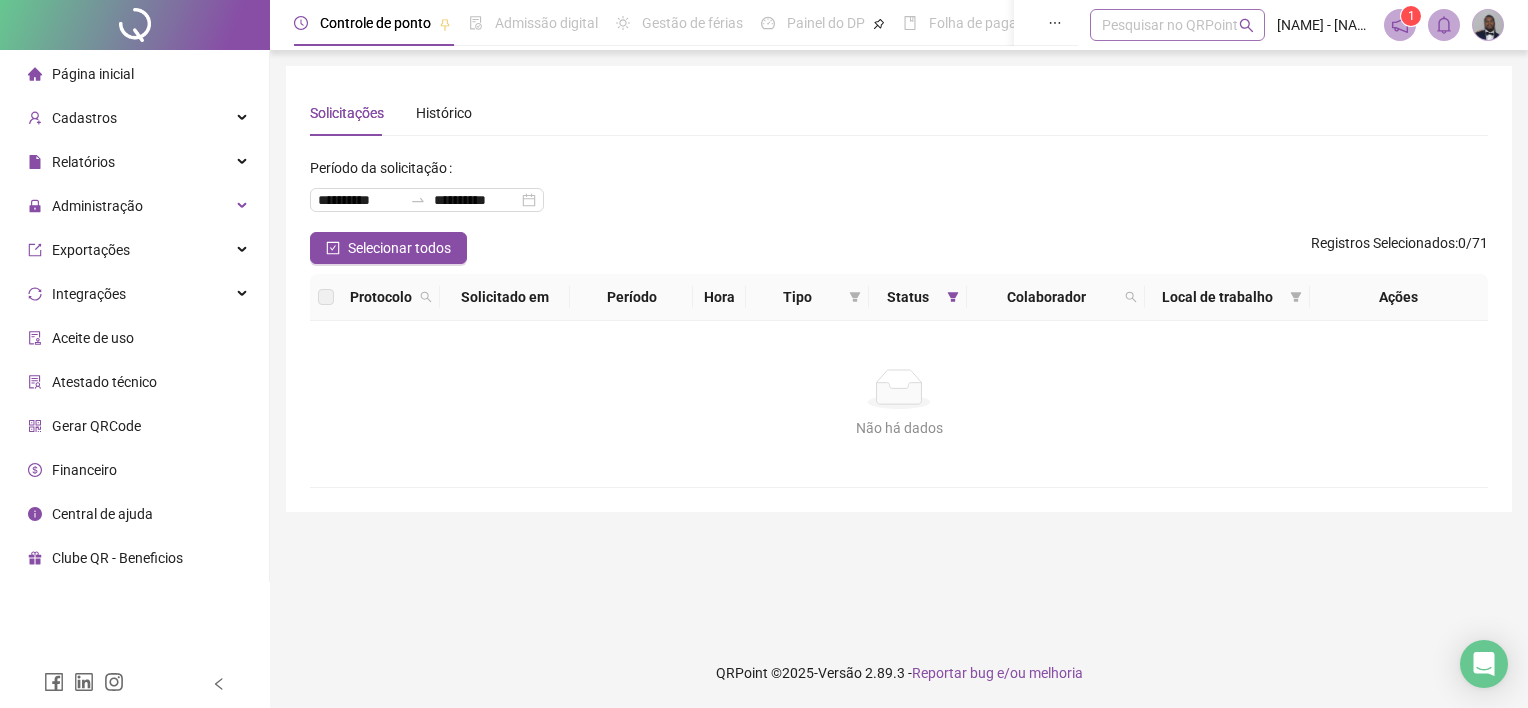 click on "Pesquisar no QRPoint" at bounding box center (1177, 25) 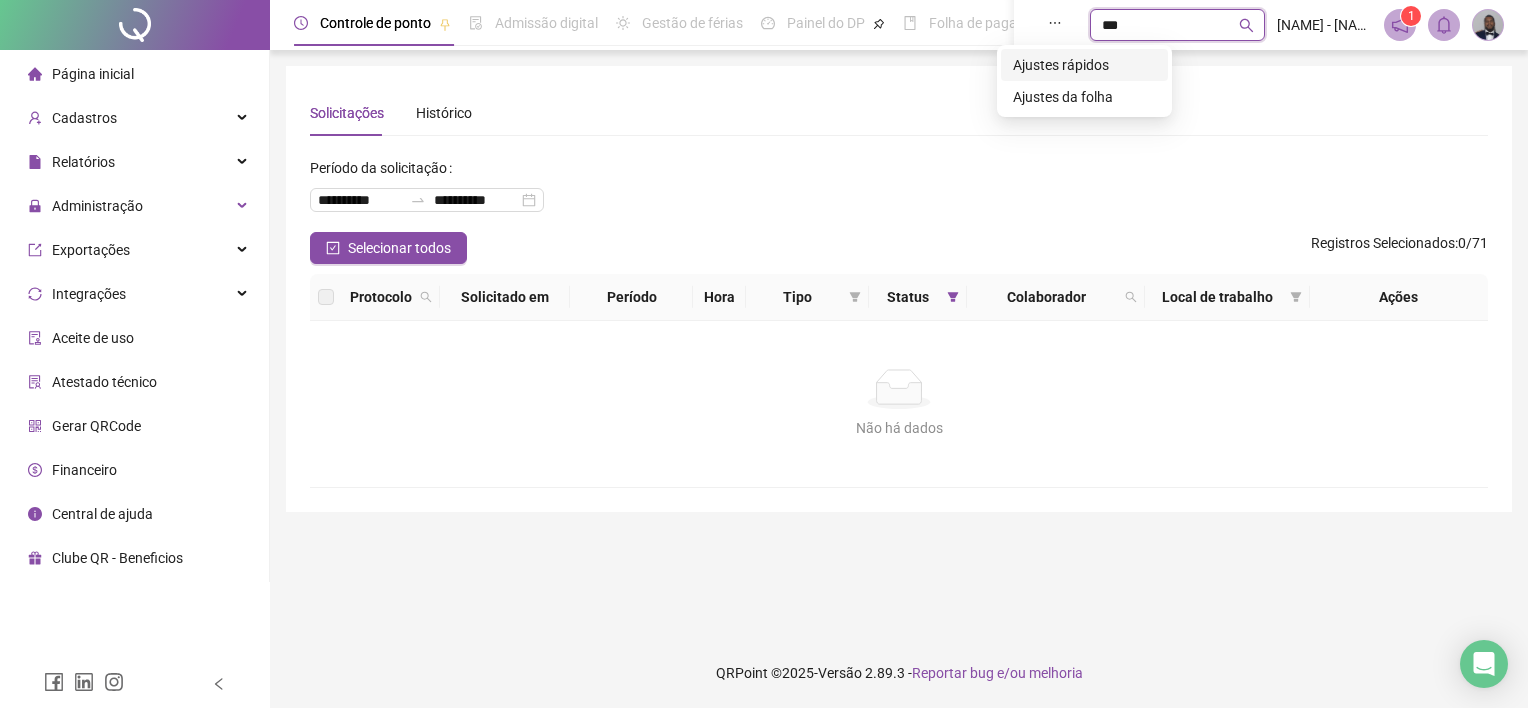 type on "****" 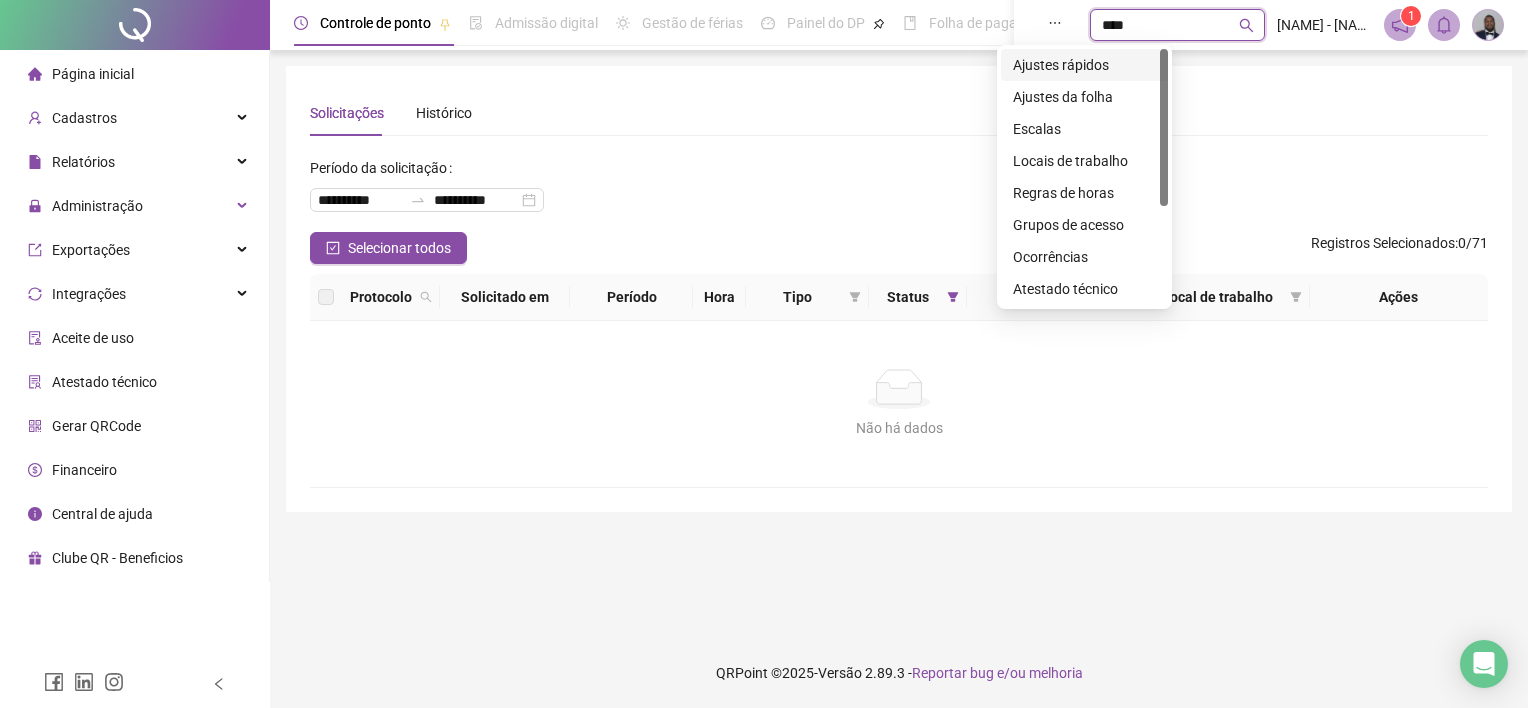 click on "Ajustes rápidos" at bounding box center [1084, 65] 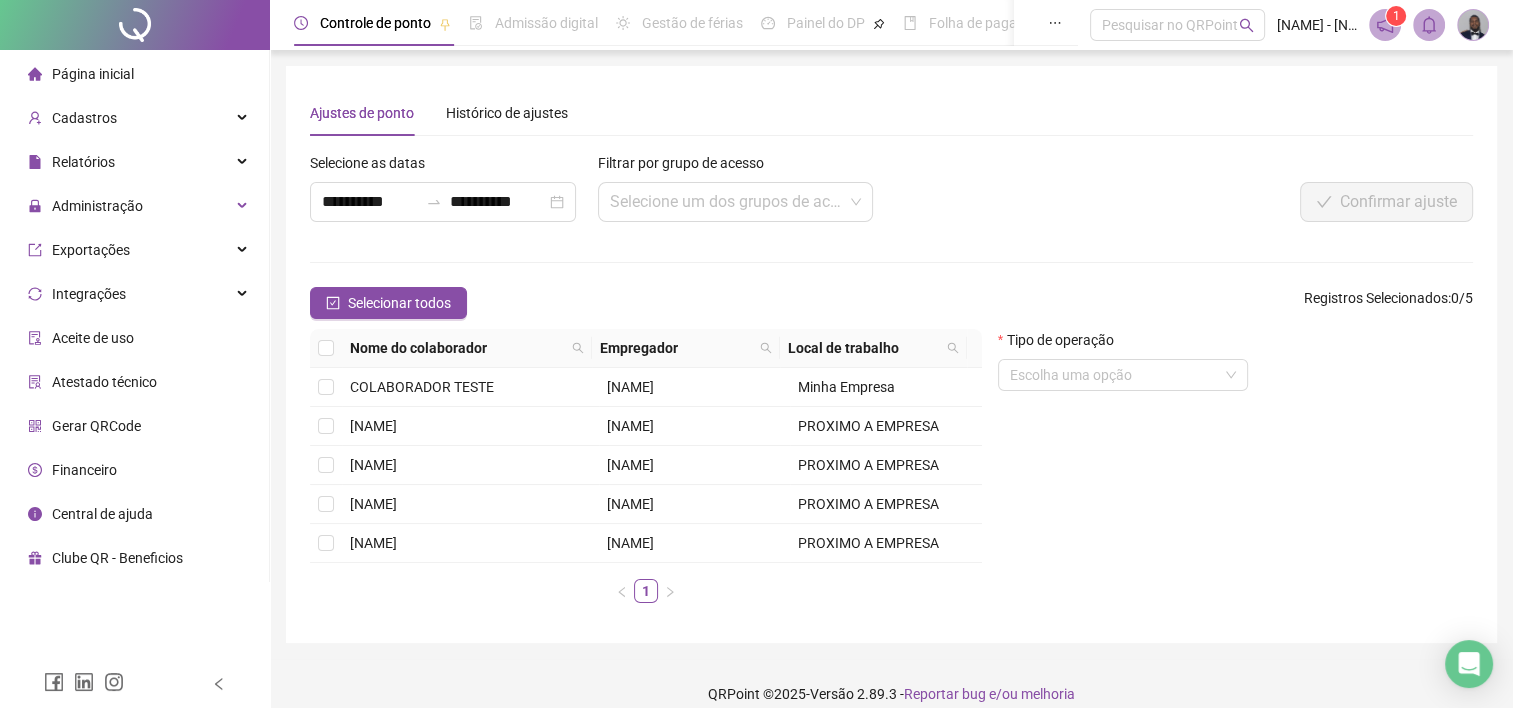 click on "Controle de ponto Admissão digital Gestão de férias Painel do DP Folha de pagamento   Pesquisar no QRPoint [NAME] - [NAME] 1" at bounding box center (891, 25) 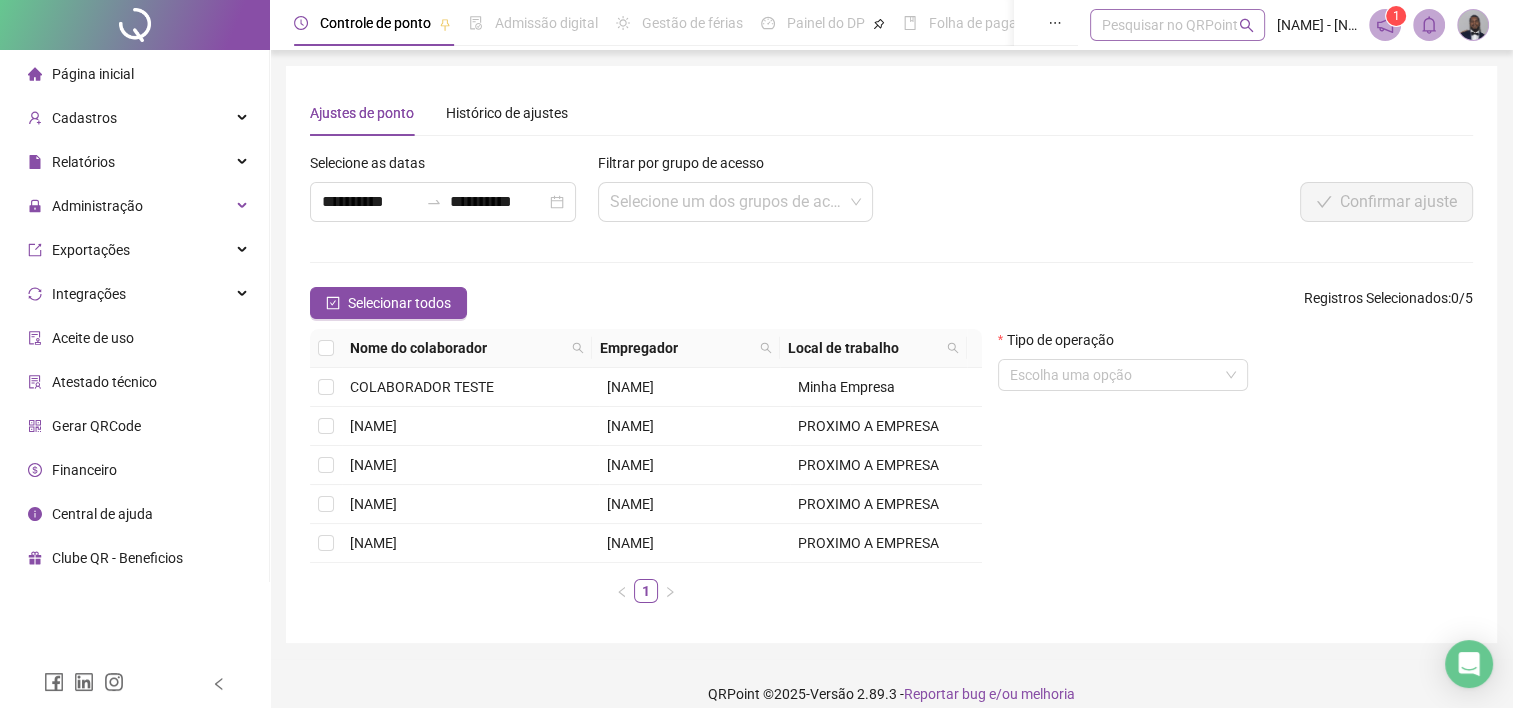 click on "Pesquisar no QRPoint" at bounding box center [1177, 25] 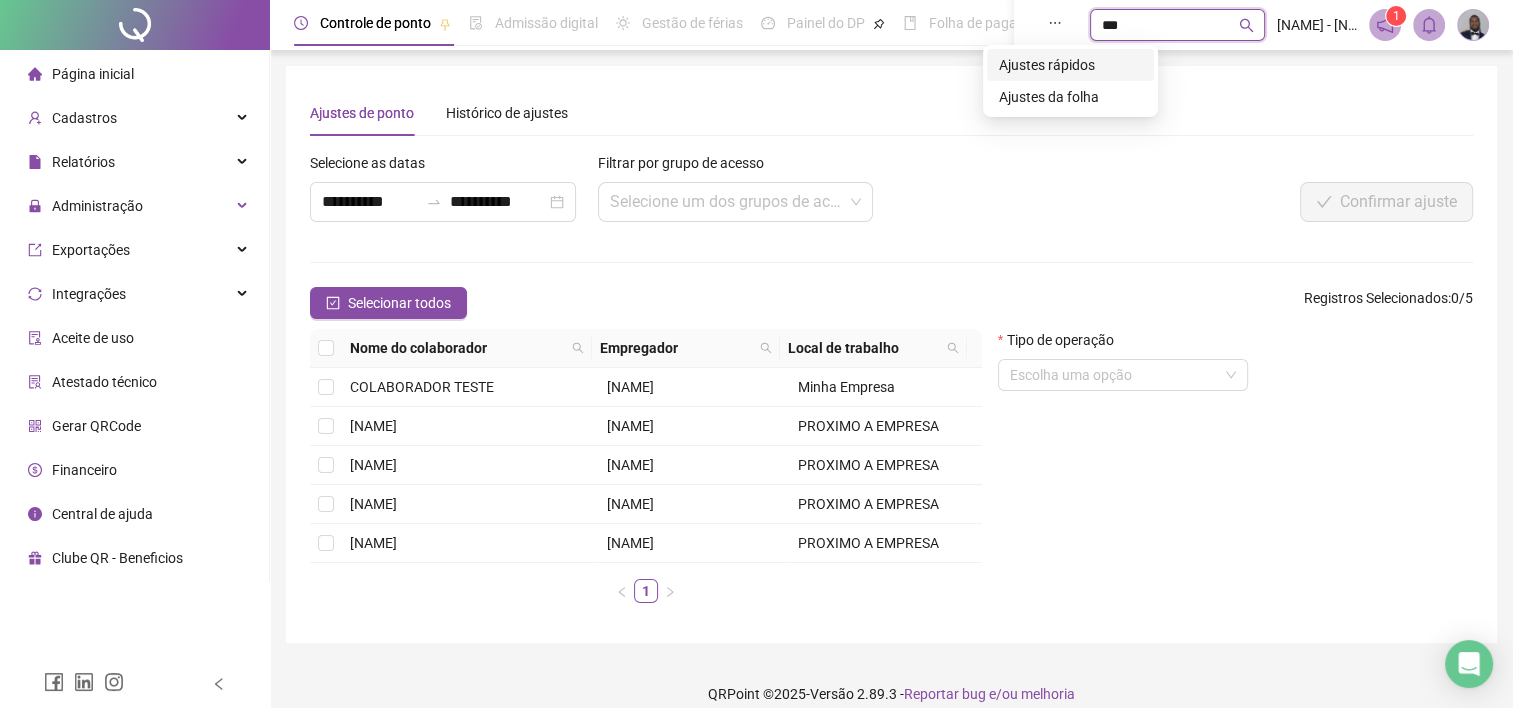 type on "****" 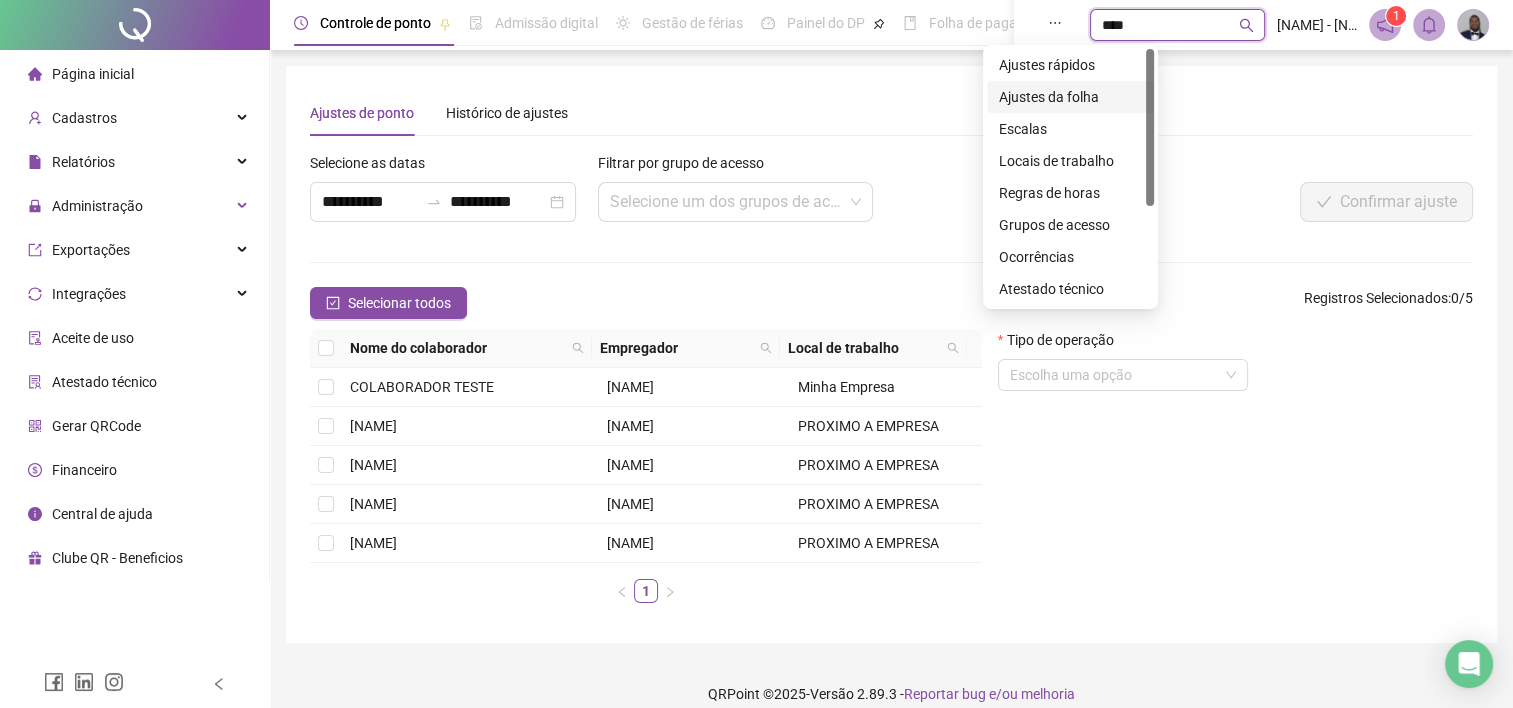 click on "Ajustes da folha" at bounding box center [1070, 97] 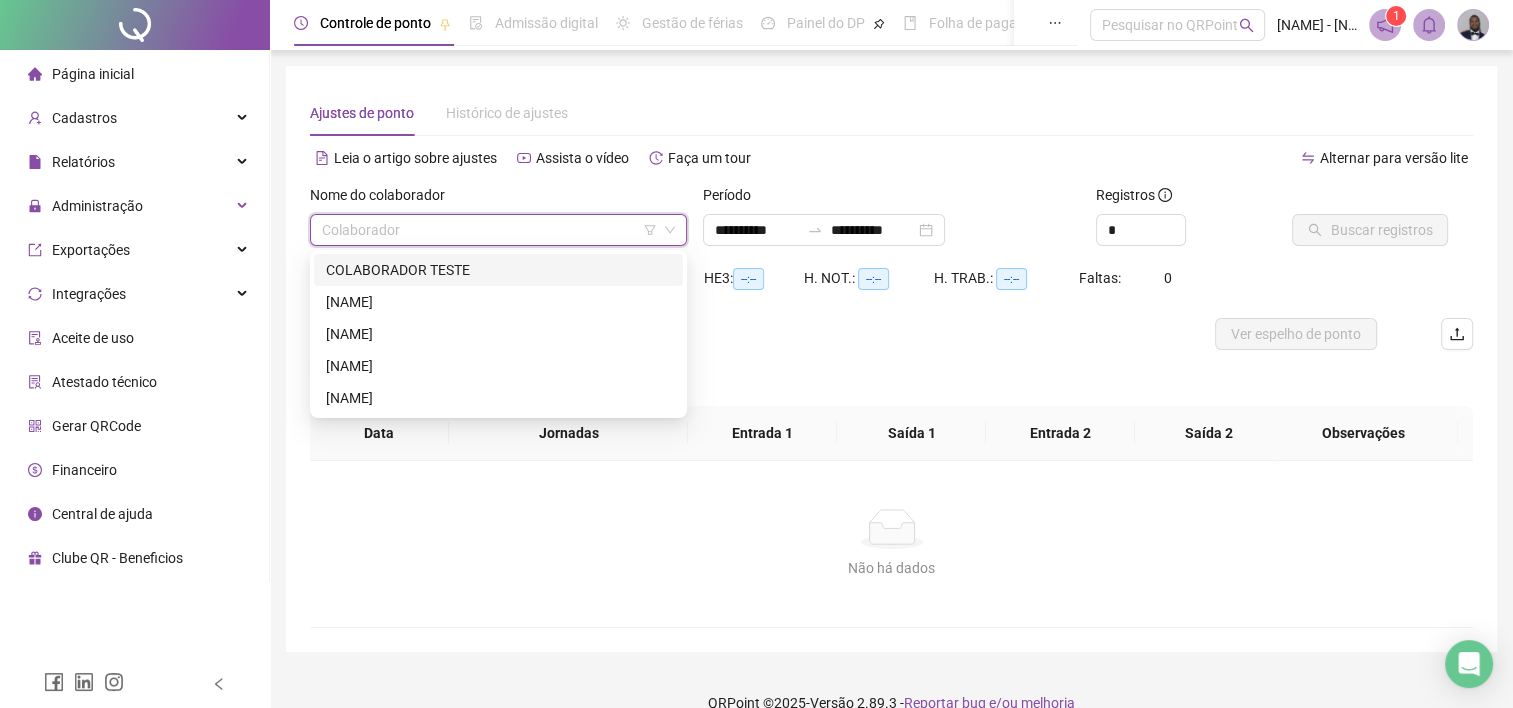 click at bounding box center [489, 230] 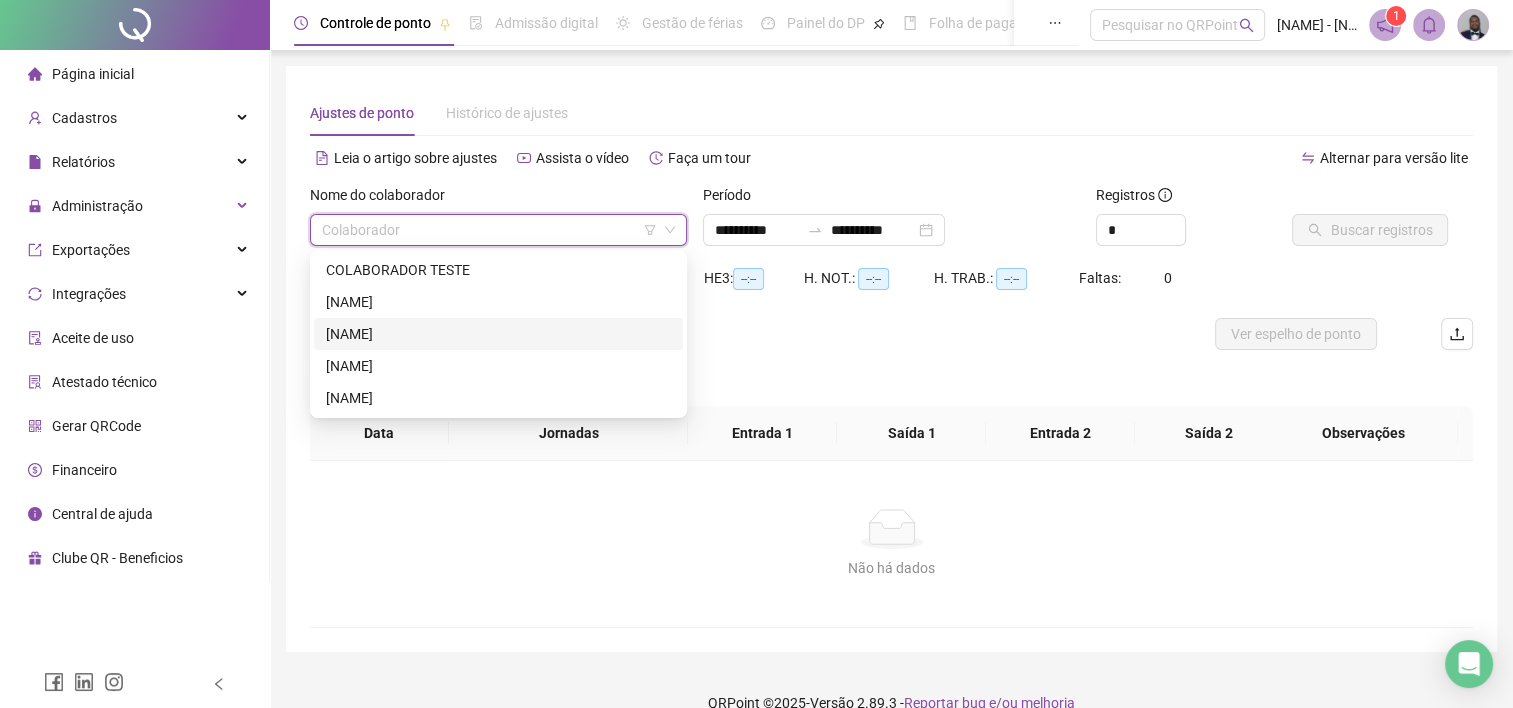 click on "[NAME]" at bounding box center (498, 334) 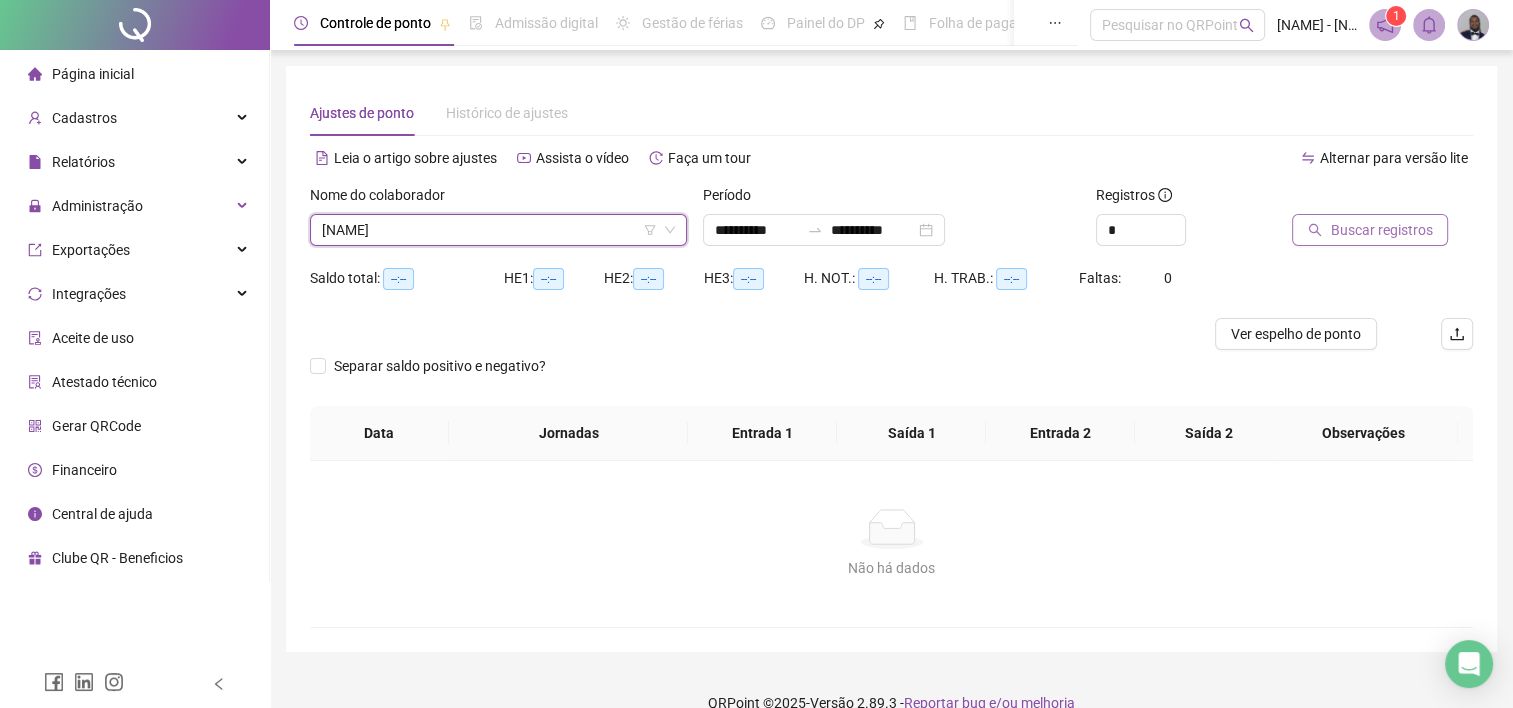 click on "Buscar registros" at bounding box center (1381, 230) 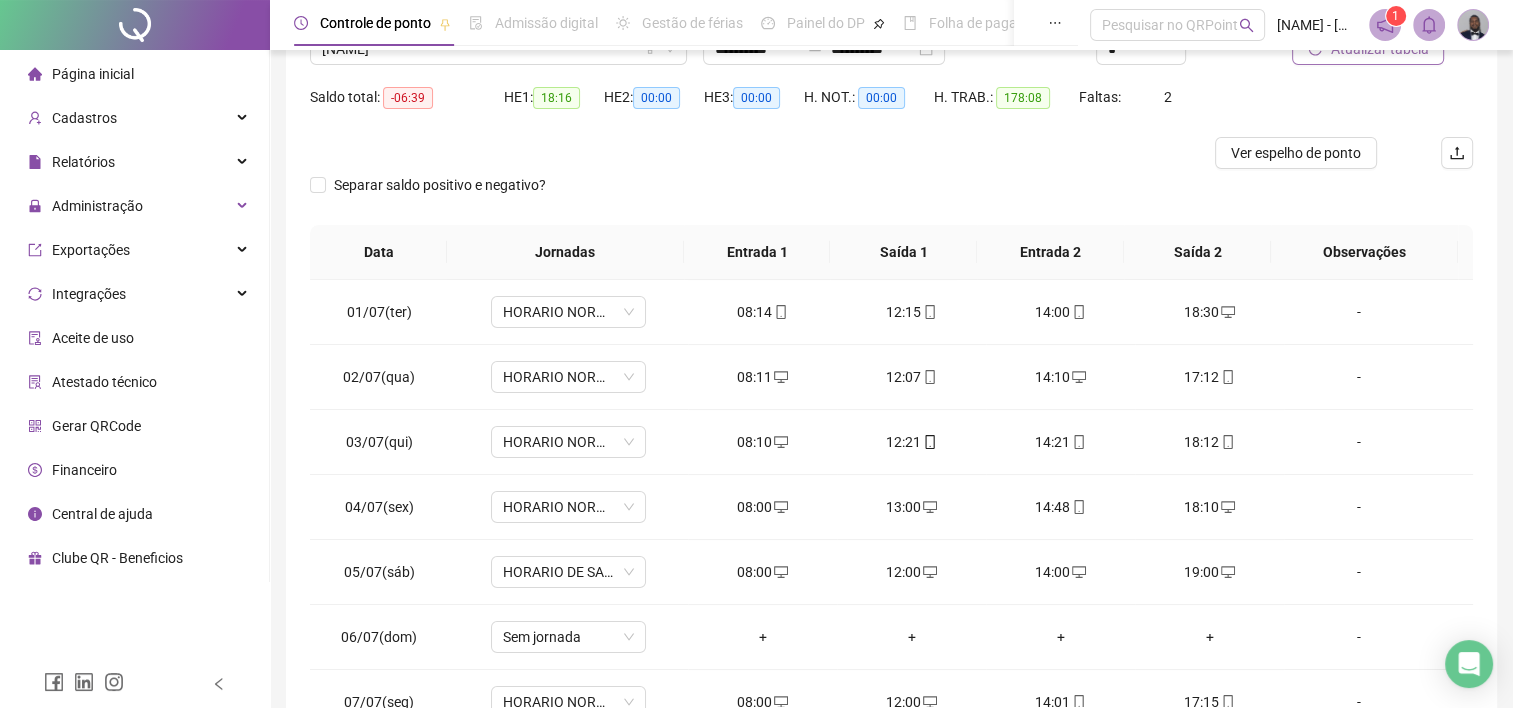 scroll, scrollTop: 289, scrollLeft: 0, axis: vertical 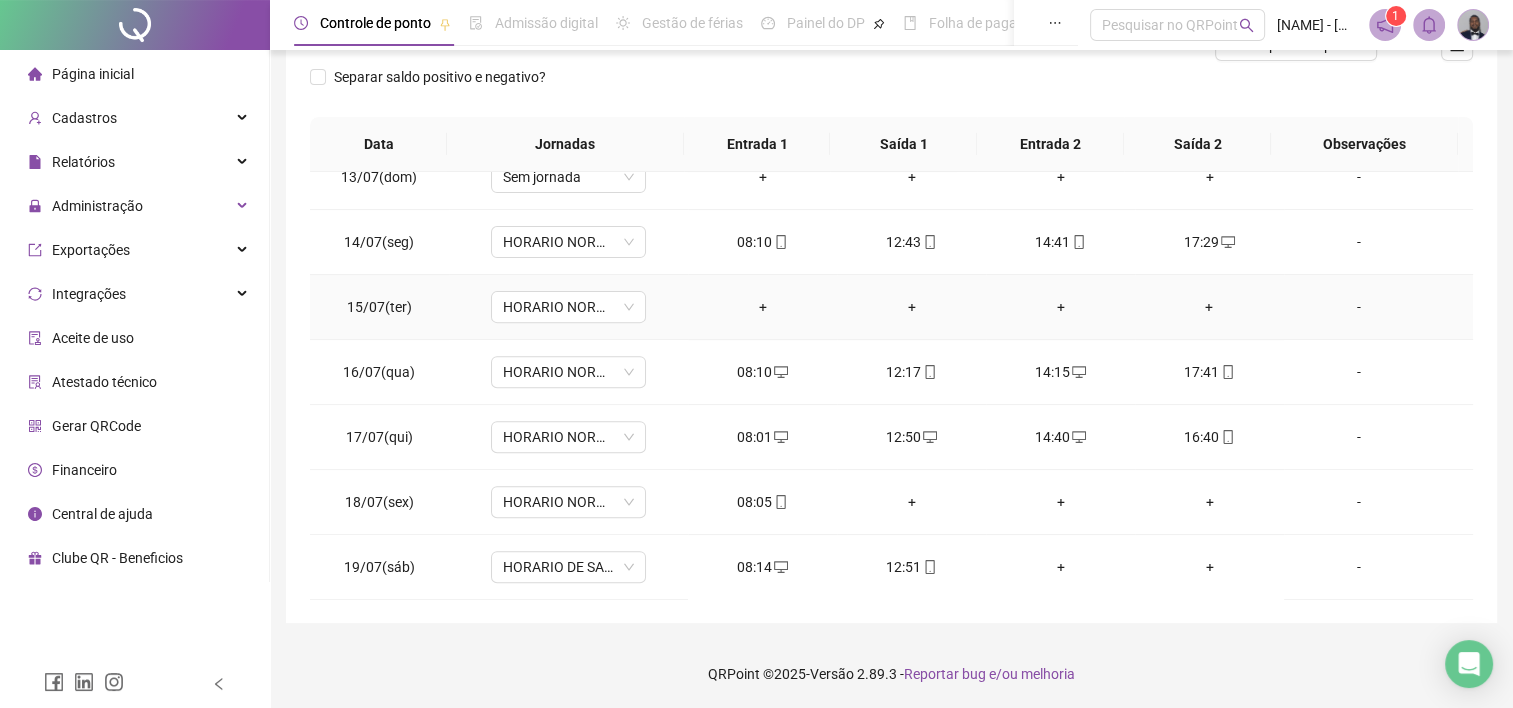 click on "+" at bounding box center [762, 307] 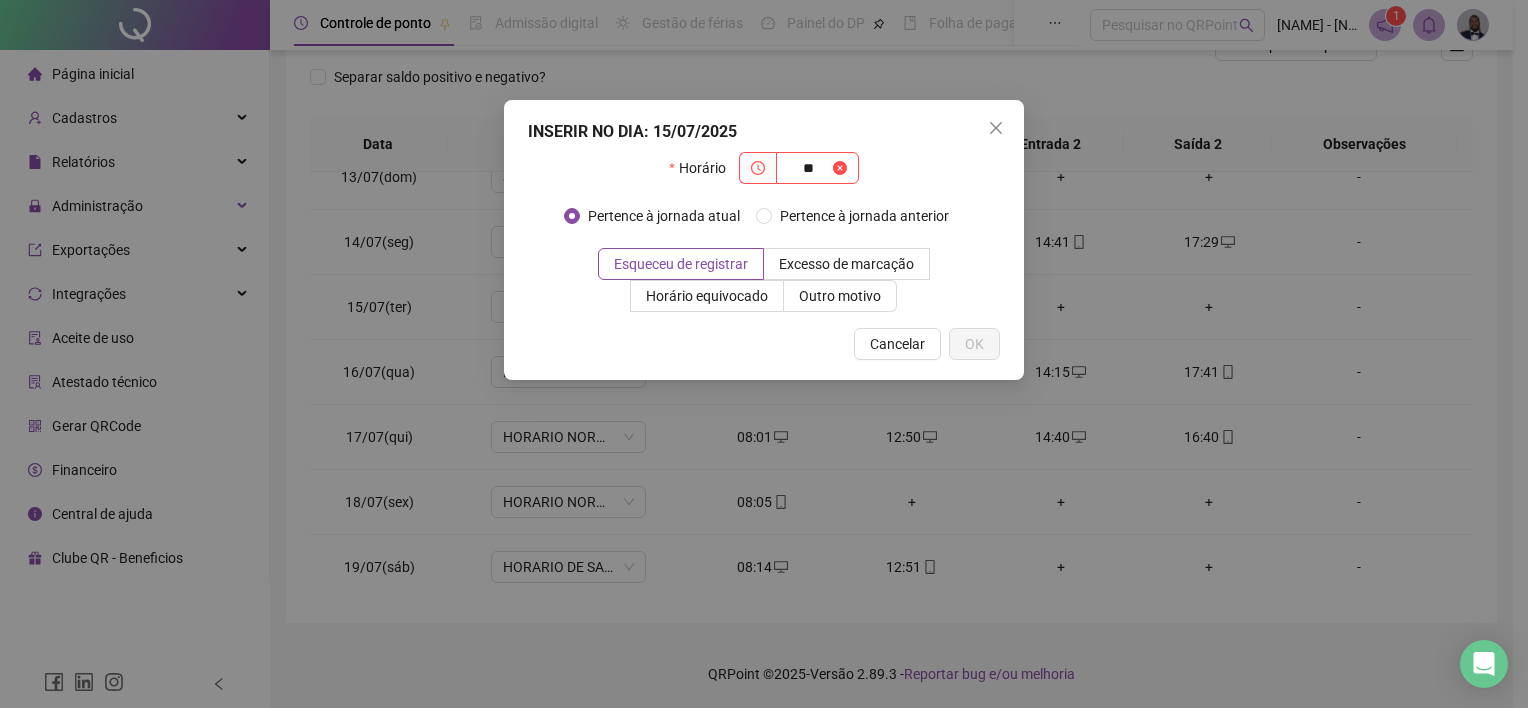 click on "Horário **" at bounding box center (764, 176) 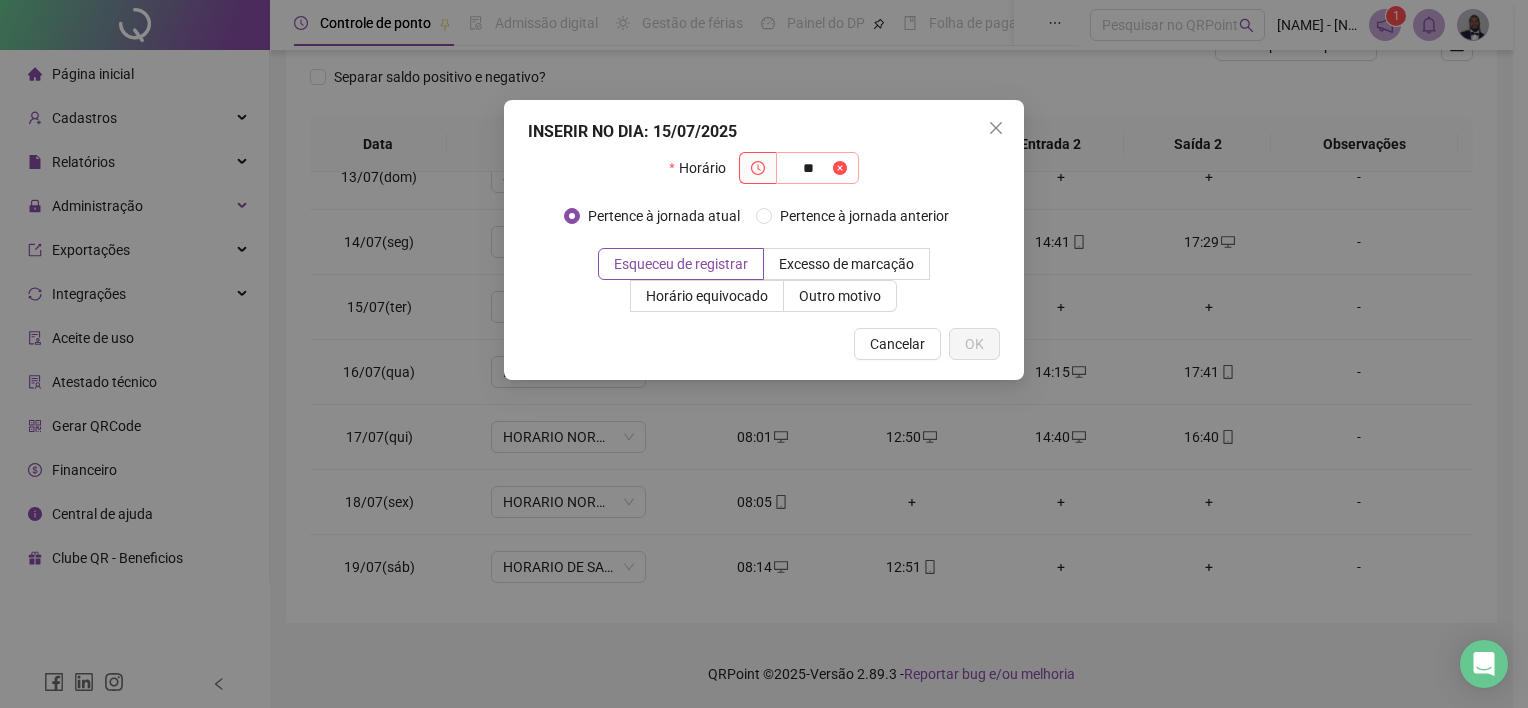 click at bounding box center (840, 168) 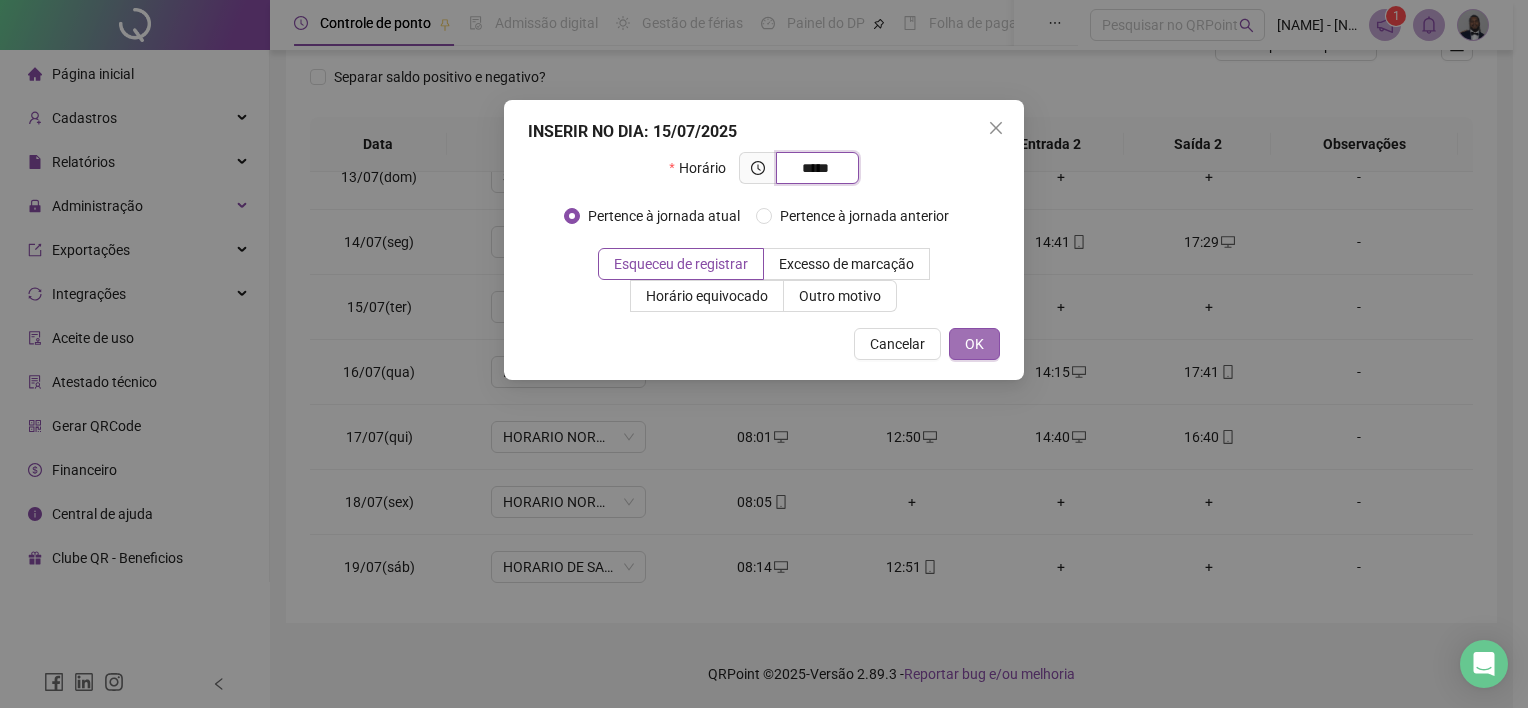 type on "*****" 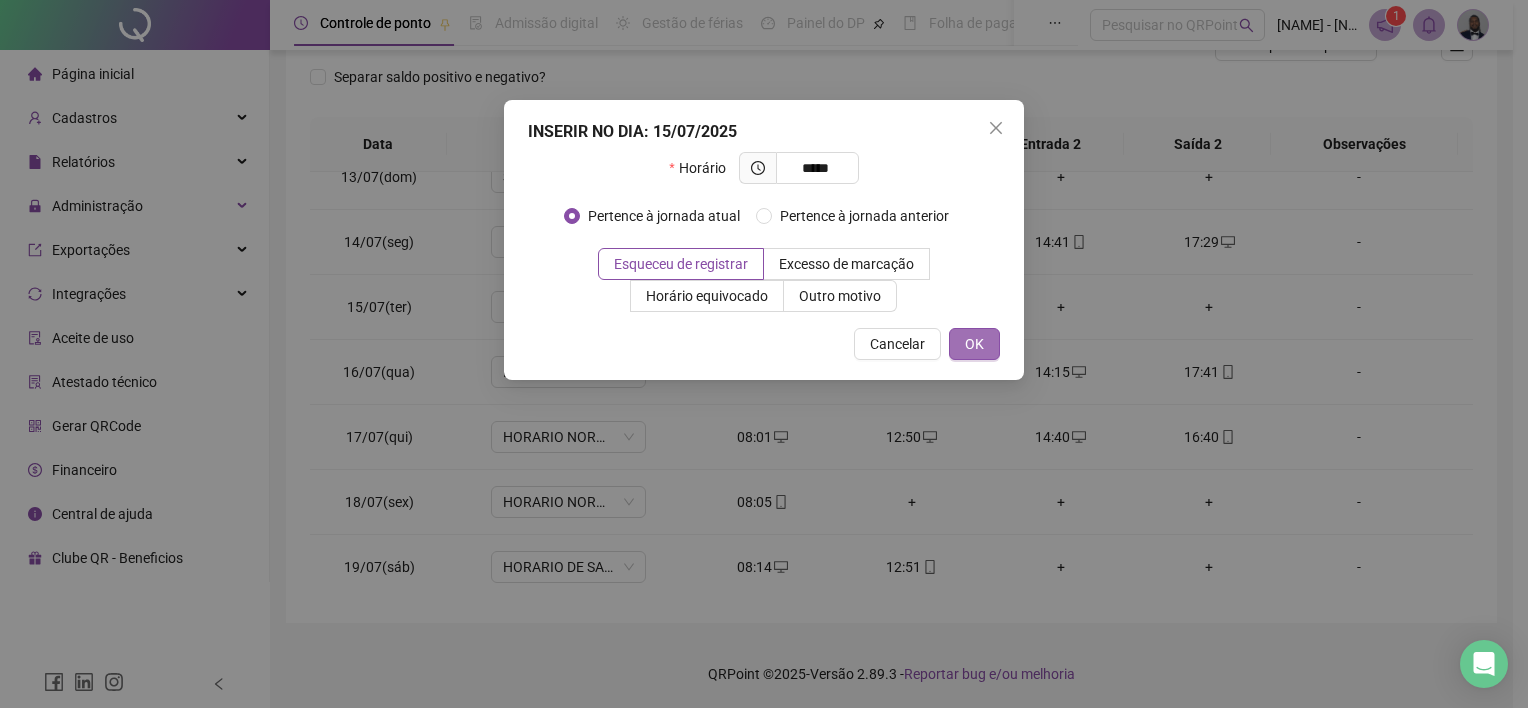 click on "OK" at bounding box center [974, 344] 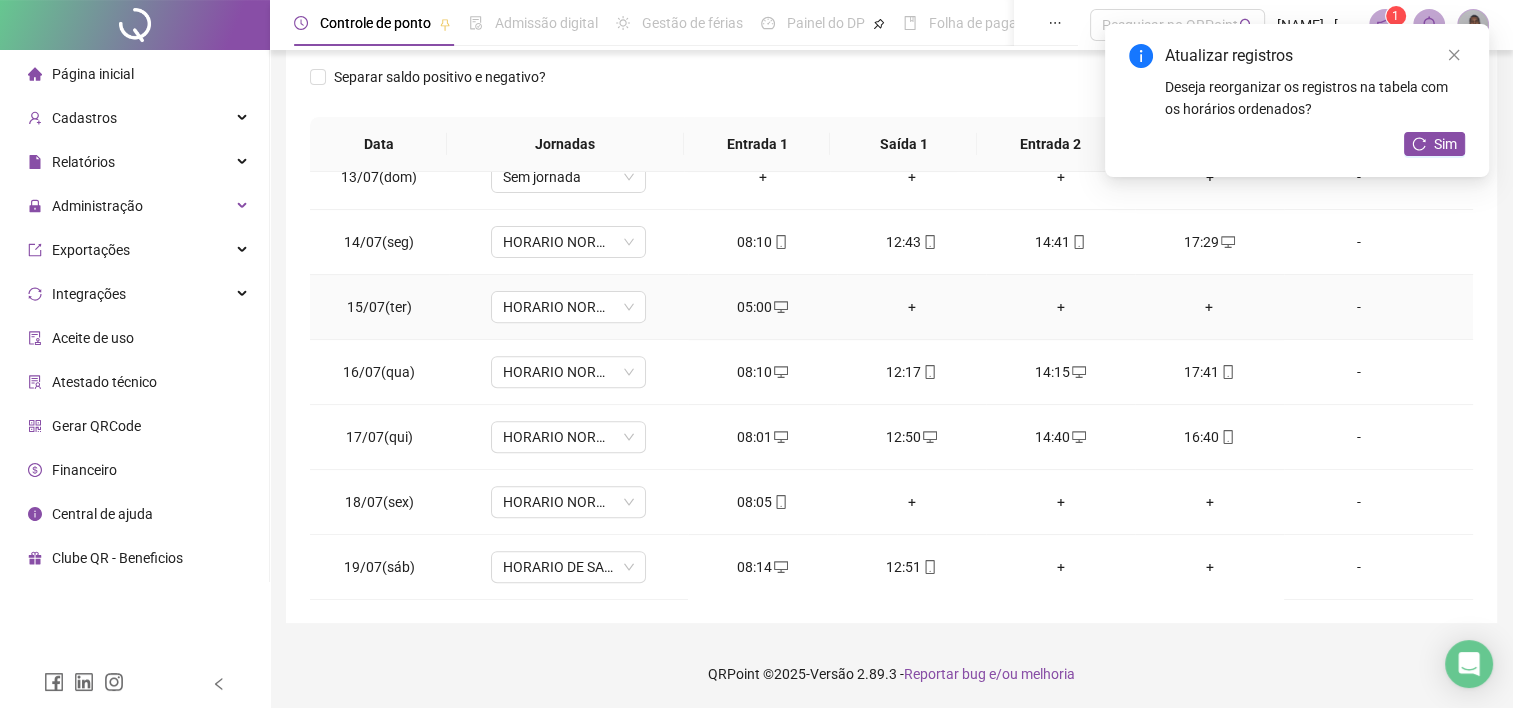 click on "+" at bounding box center (911, 307) 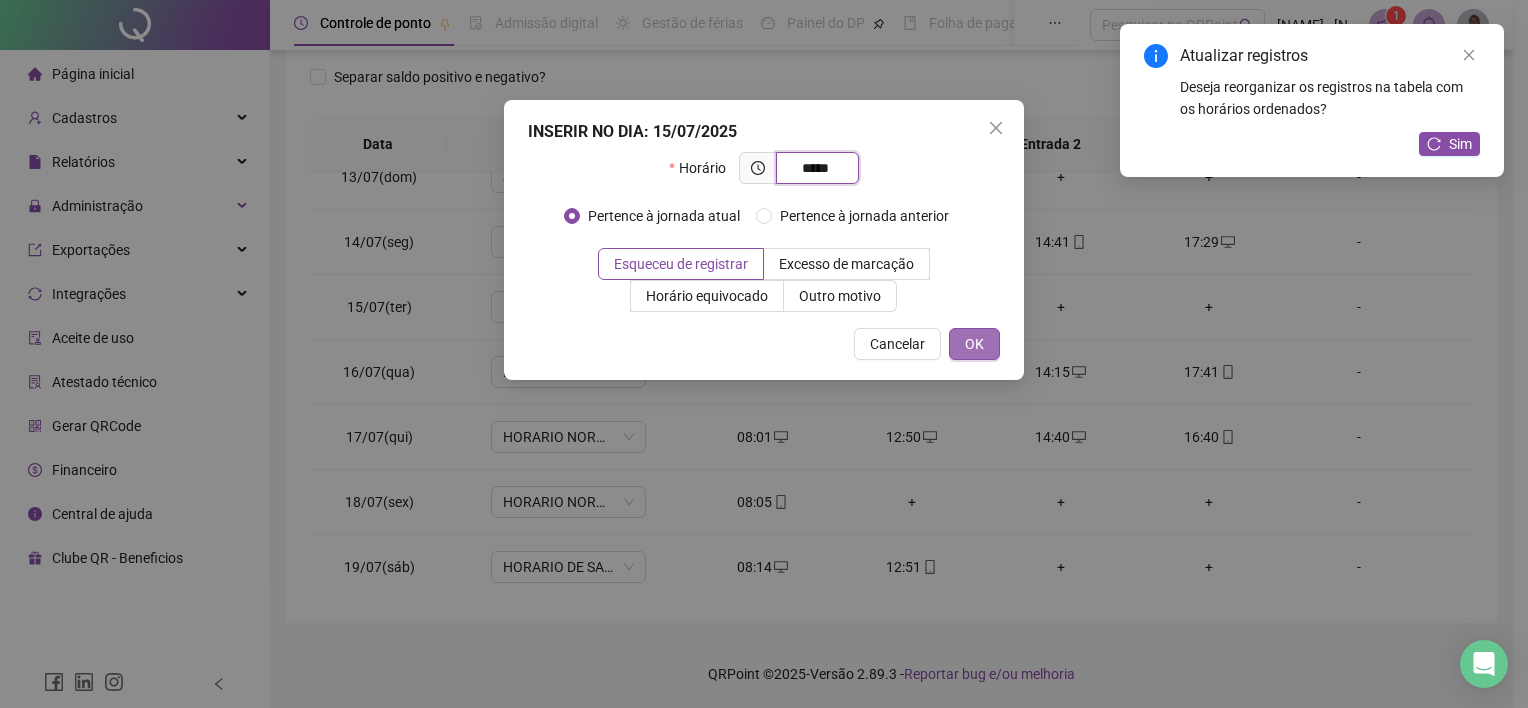 type on "*****" 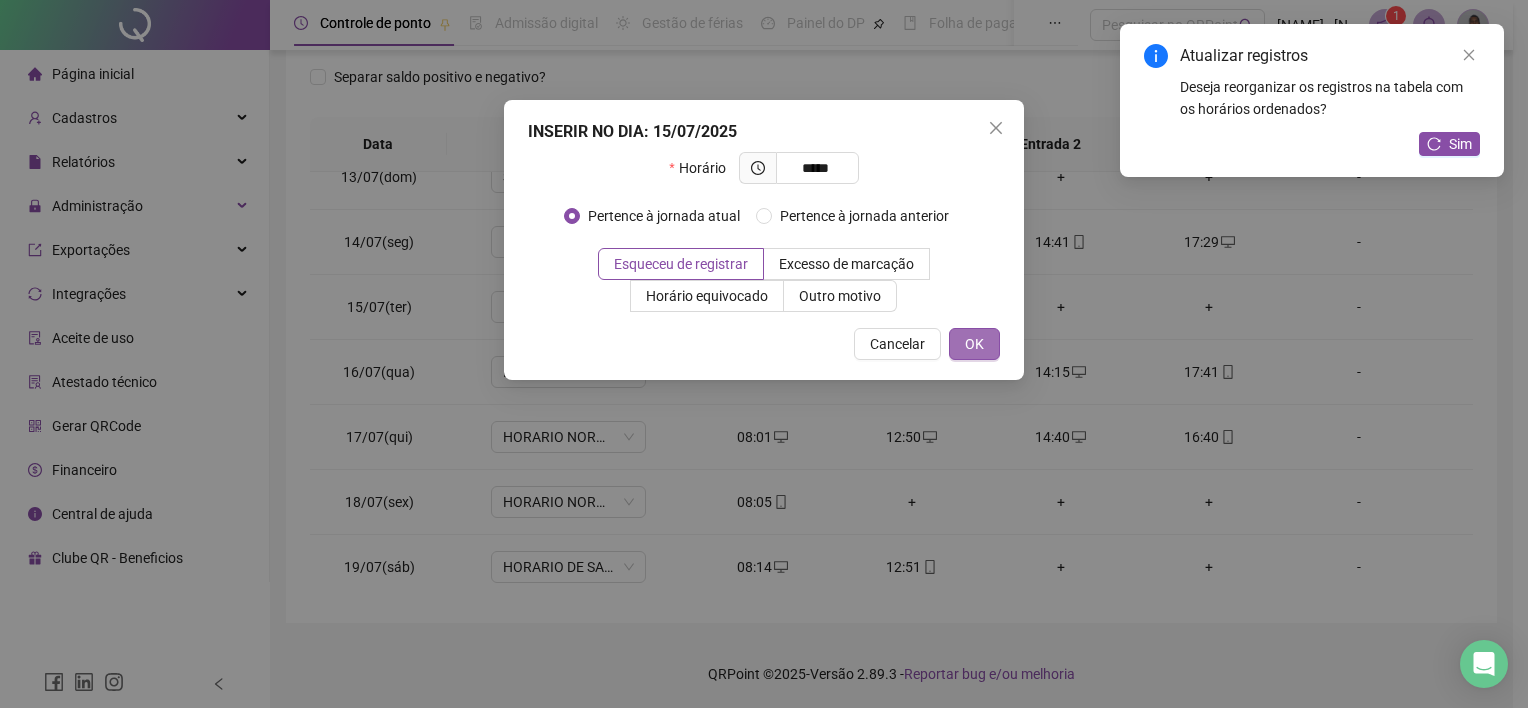 click on "OK" at bounding box center [974, 344] 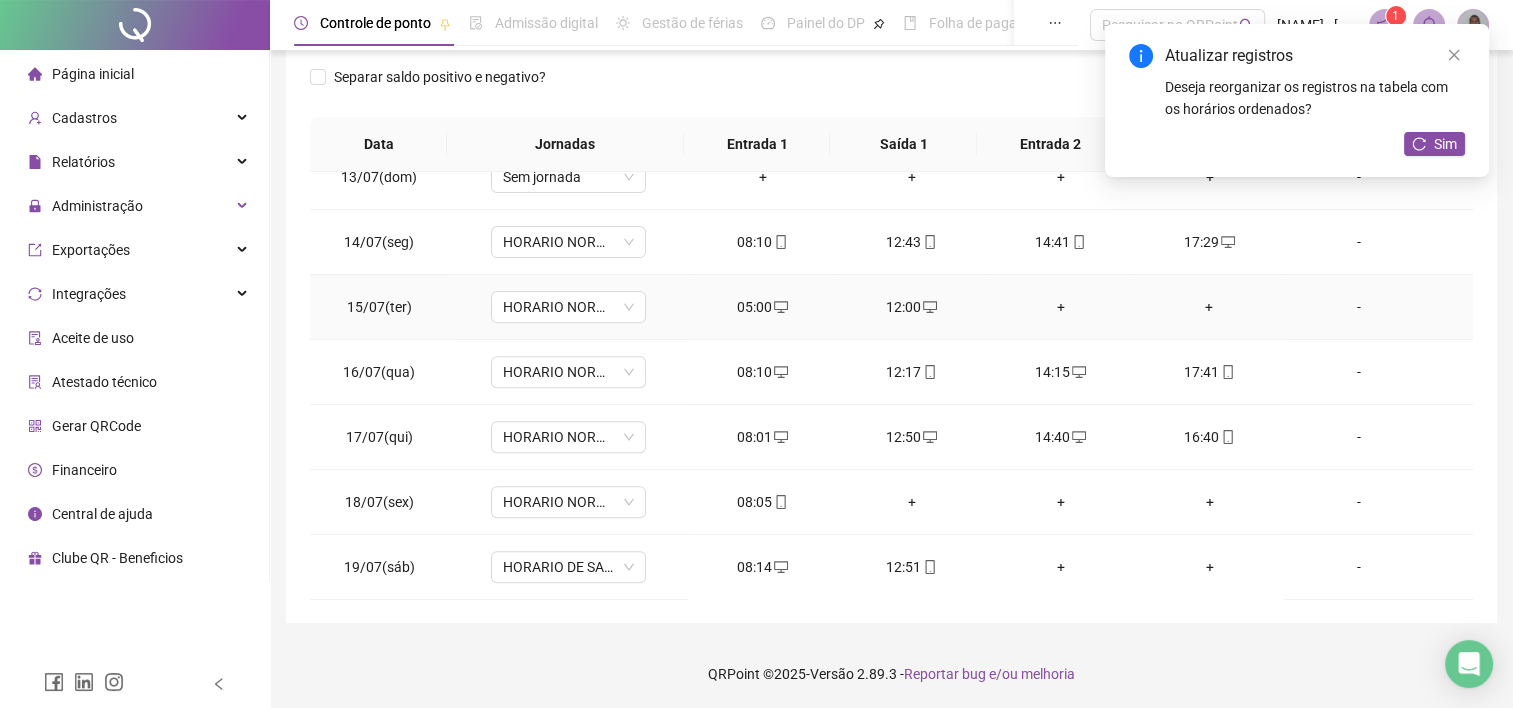 click on "+" at bounding box center (1060, 307) 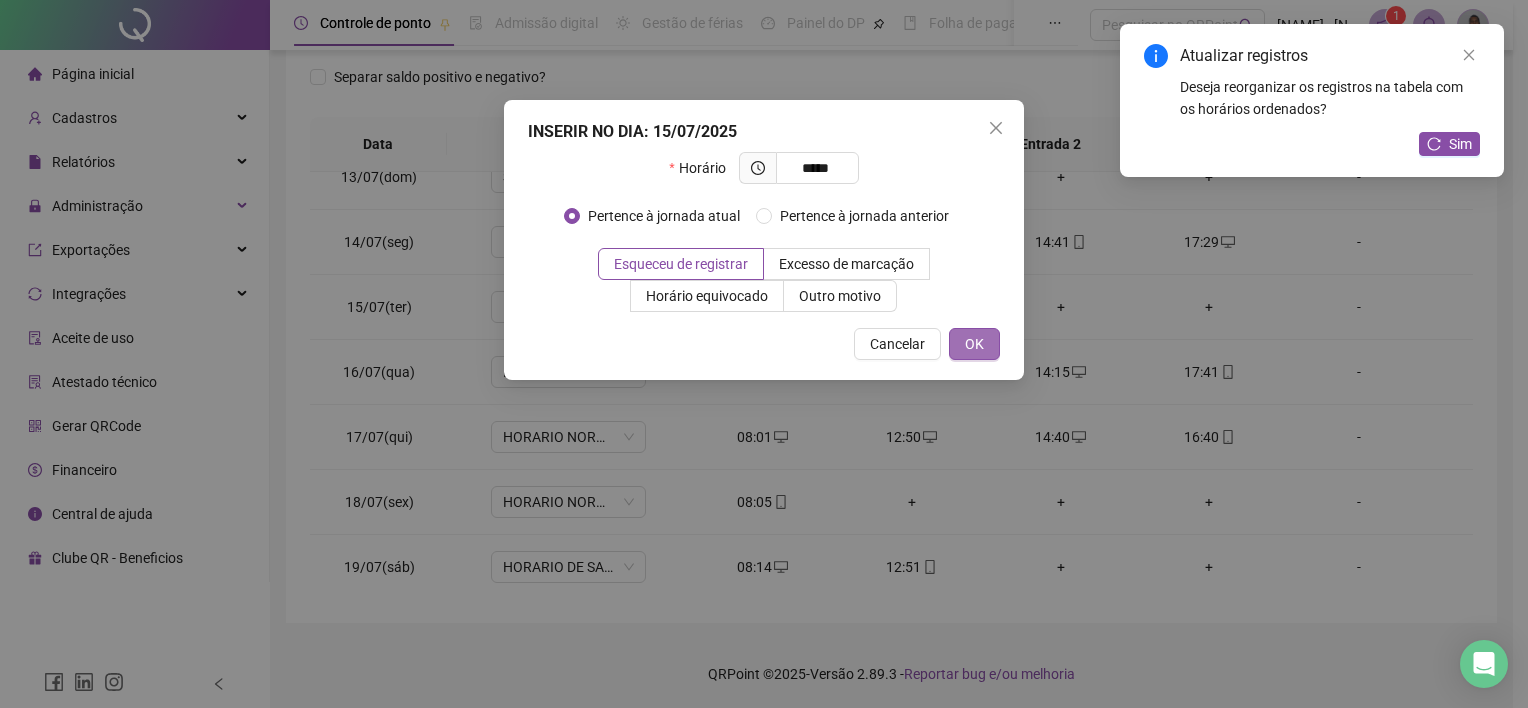 type on "*****" 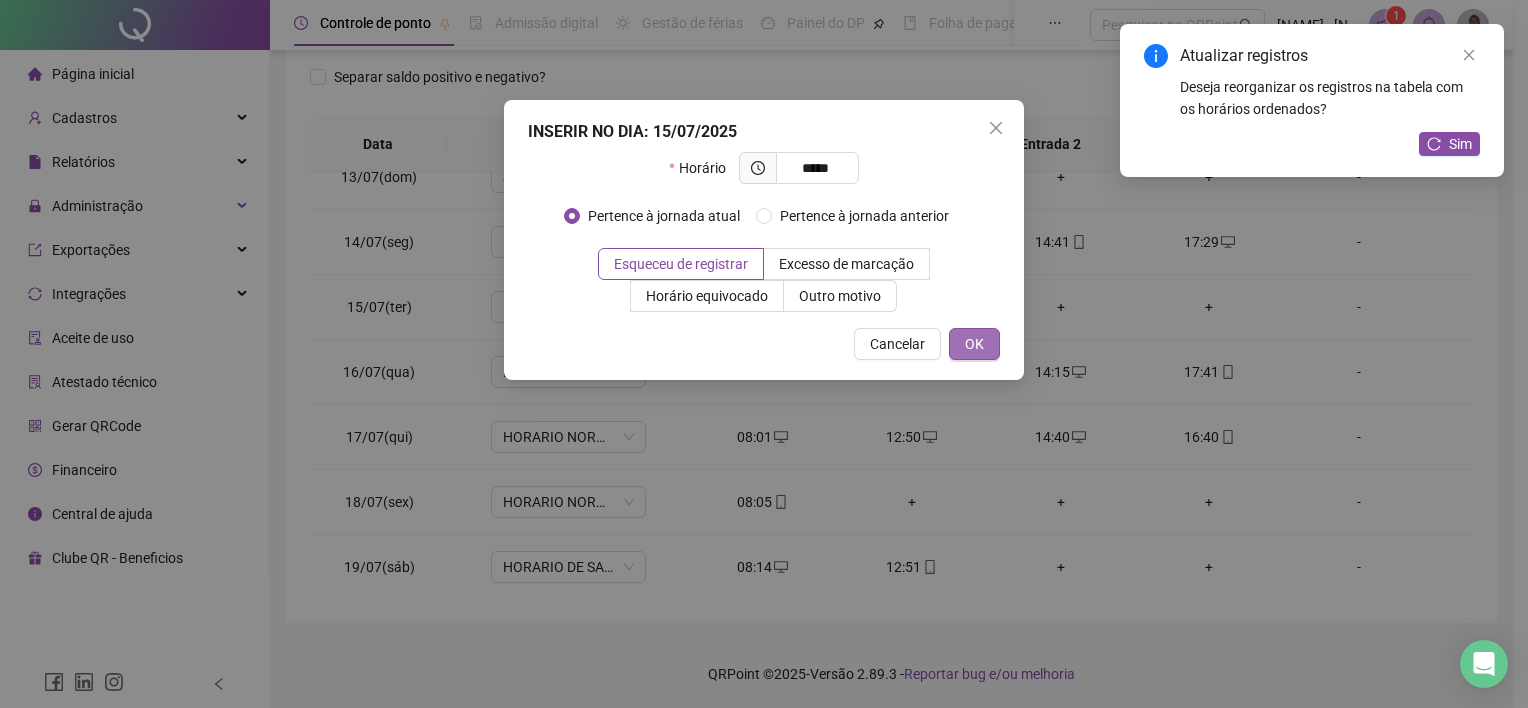 click on "OK" at bounding box center (974, 344) 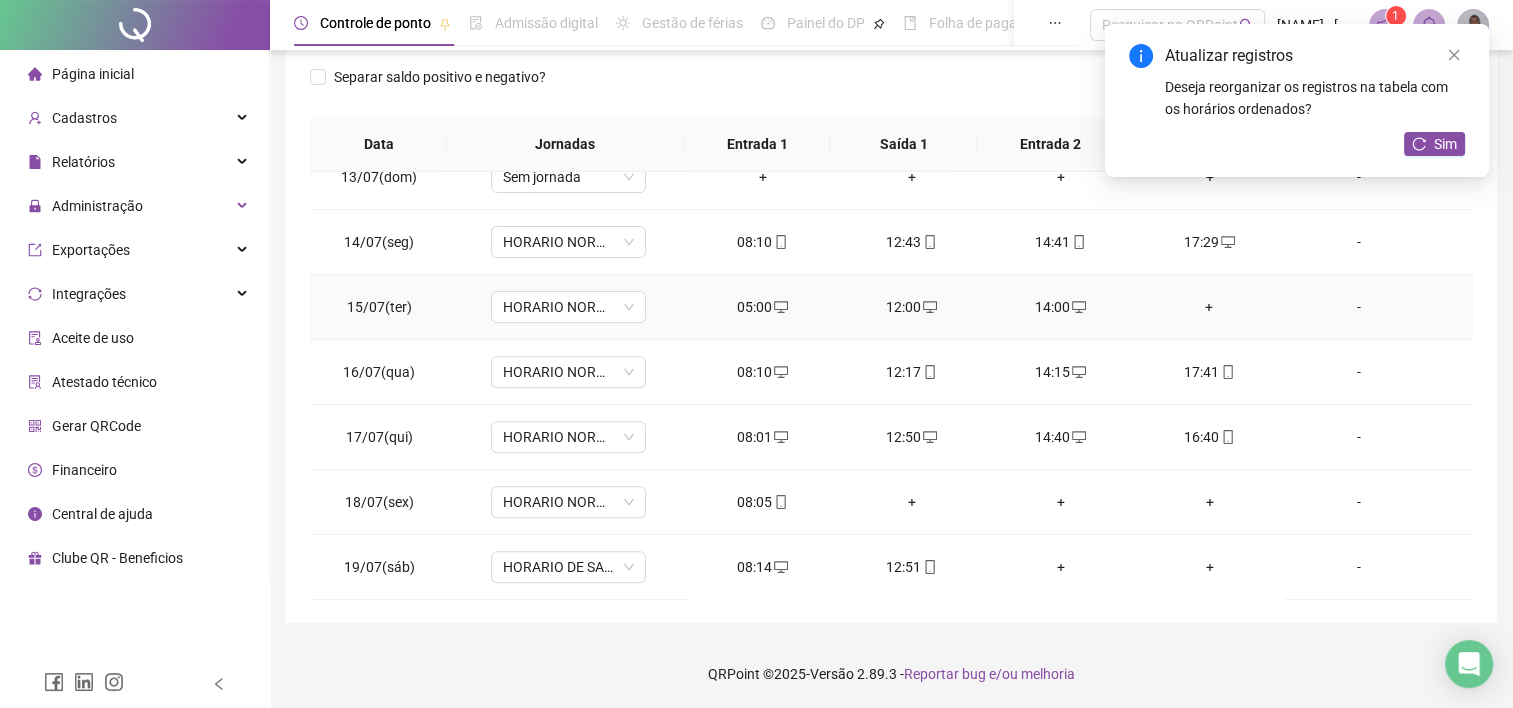 click on "+" at bounding box center (1209, 307) 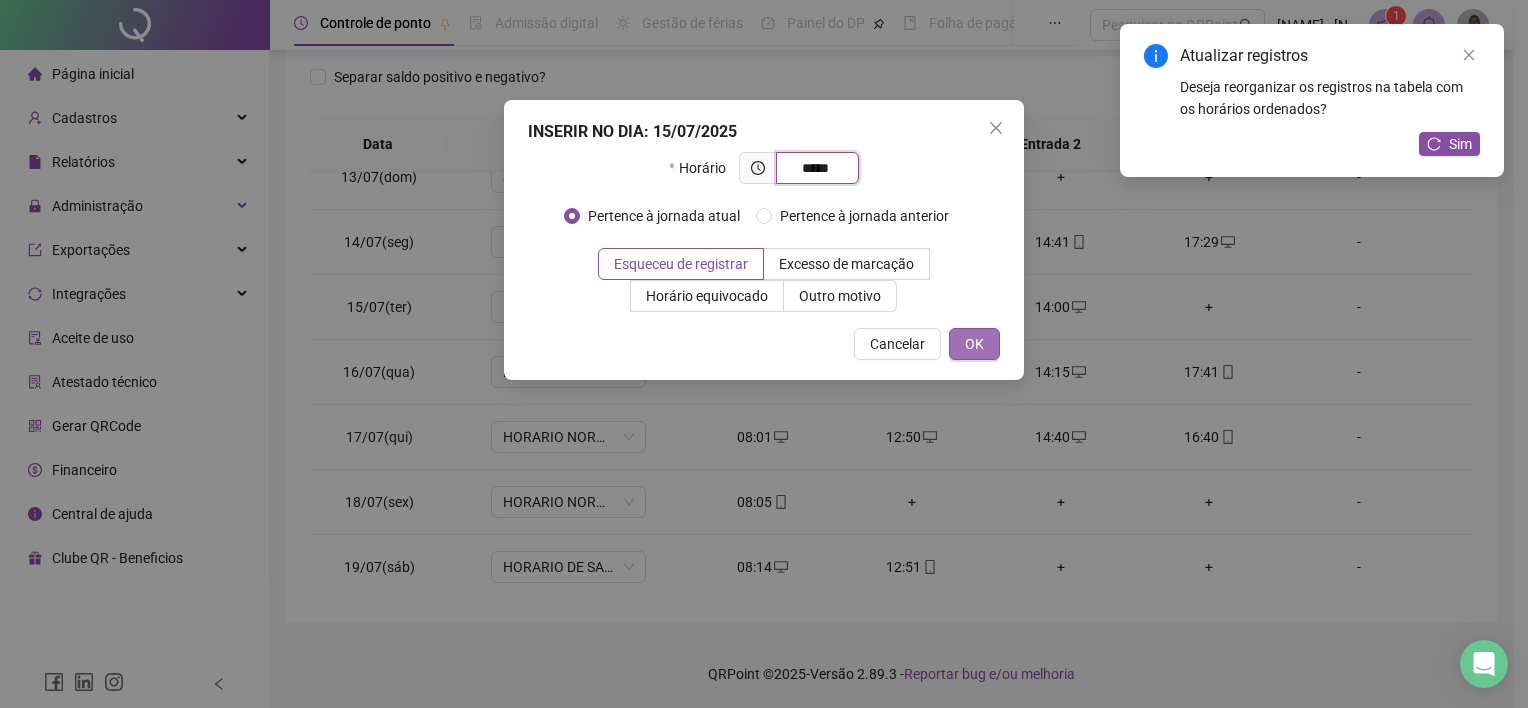 type on "*****" 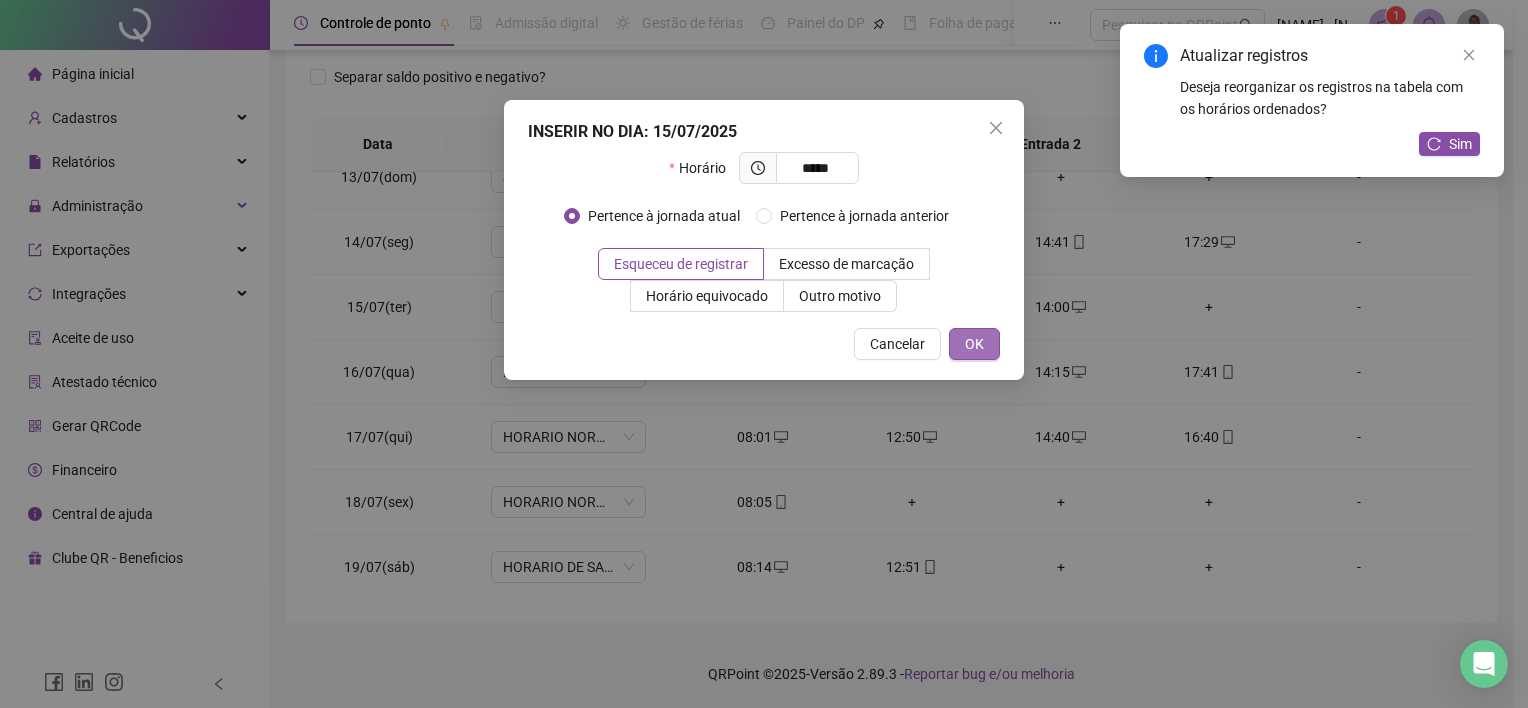 click on "OK" at bounding box center [974, 344] 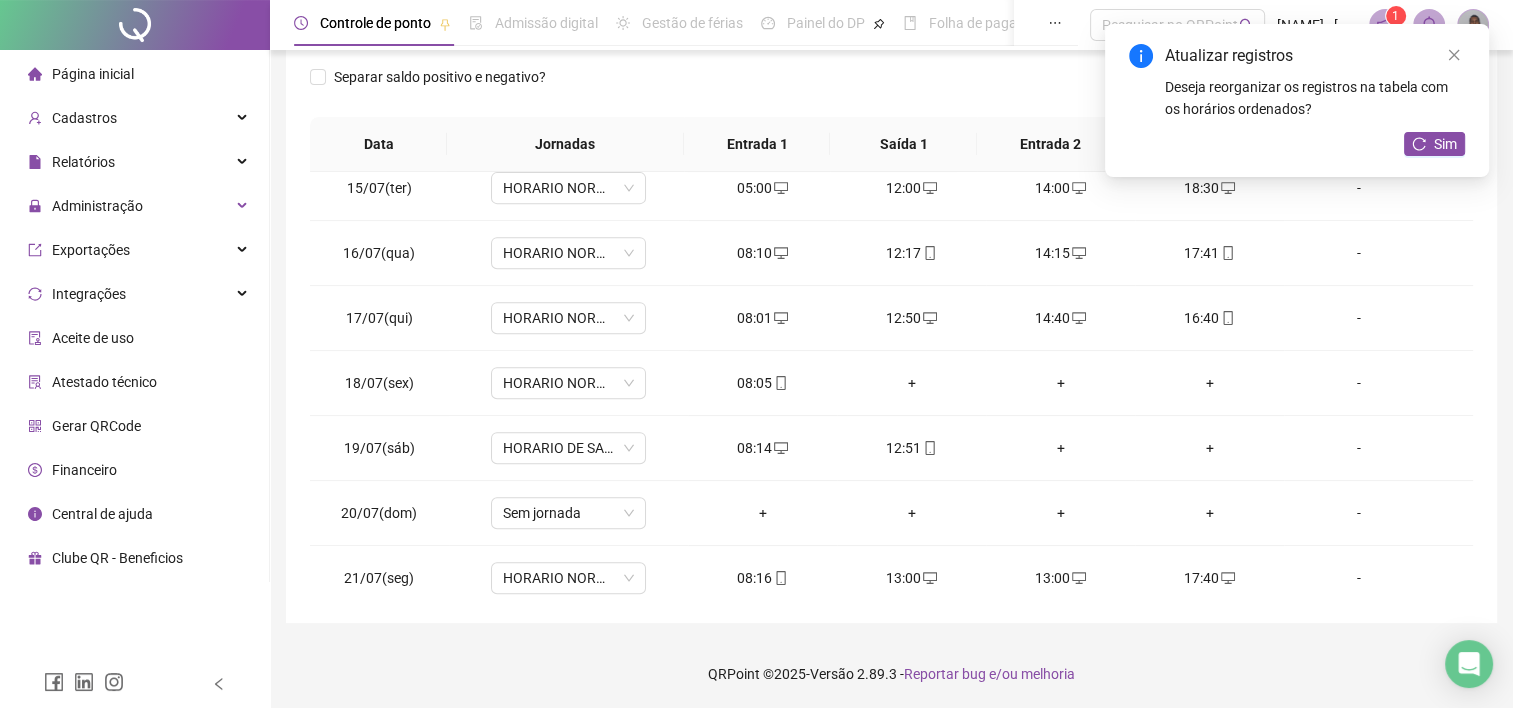 scroll, scrollTop: 935, scrollLeft: 0, axis: vertical 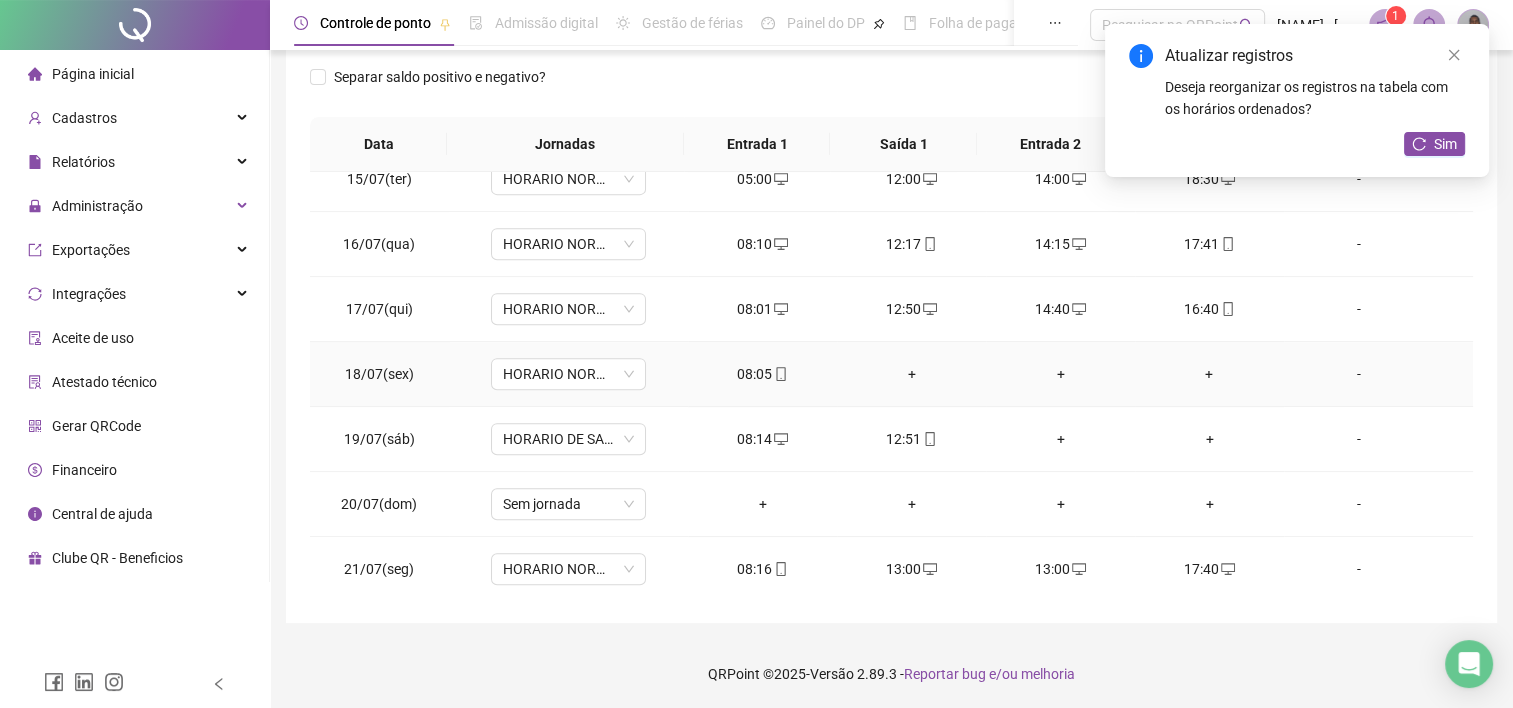 click on "+" at bounding box center (911, 374) 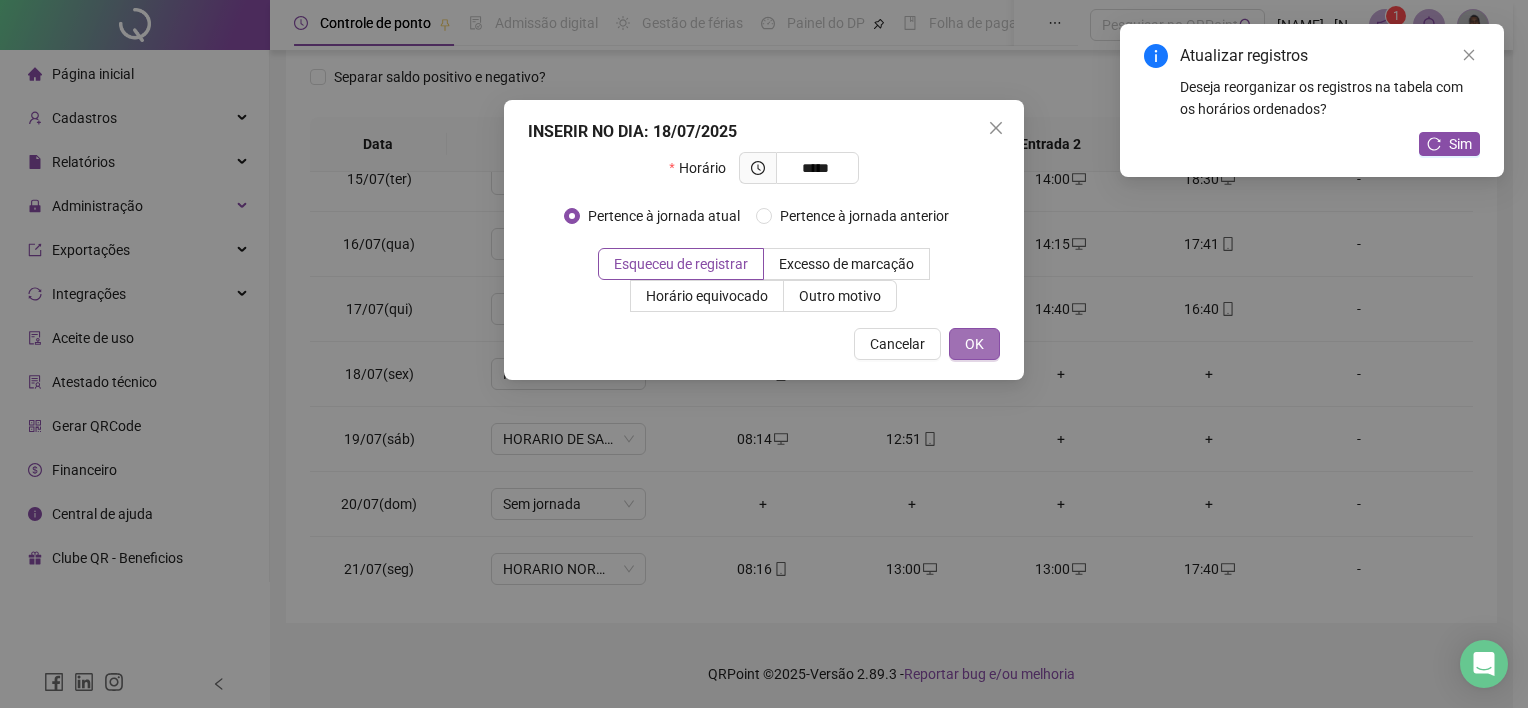 type on "*****" 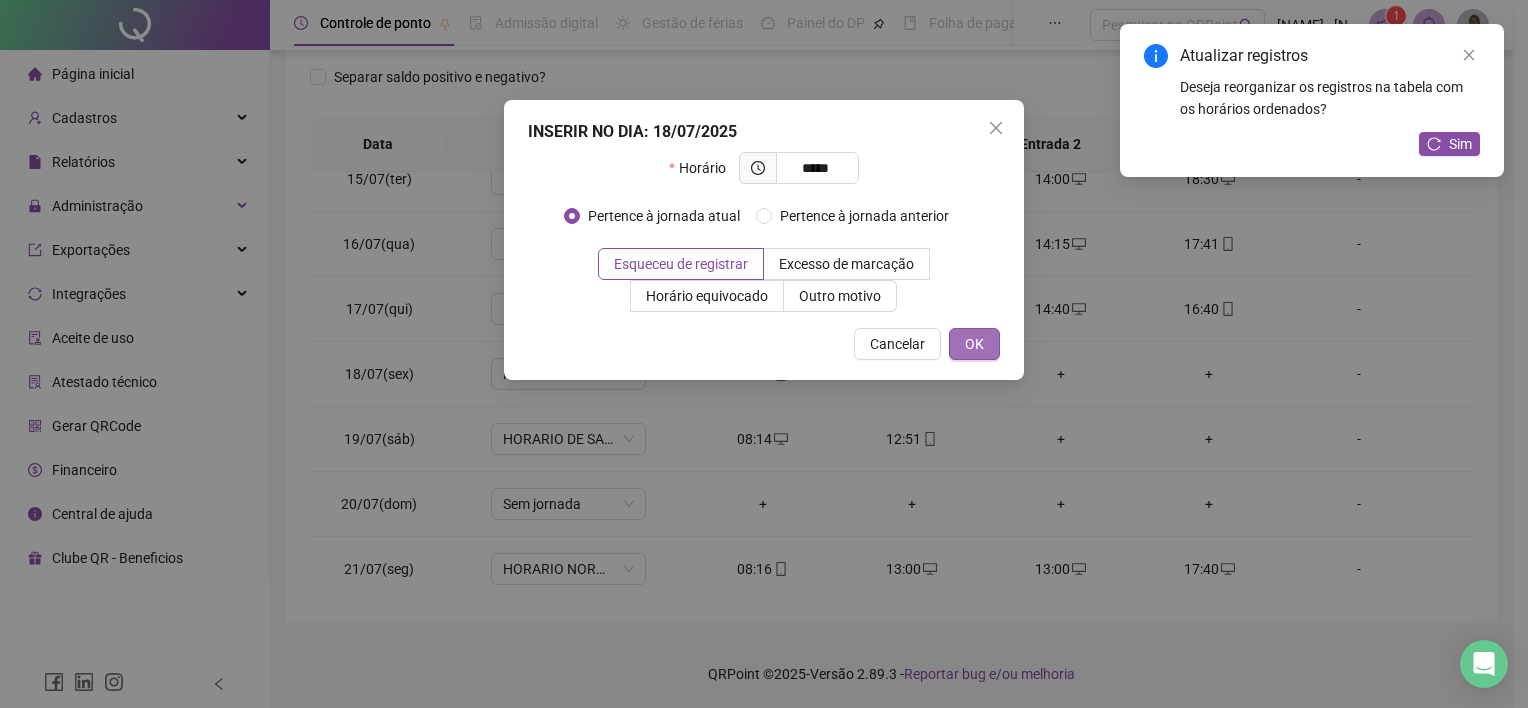 click on "OK" at bounding box center [974, 344] 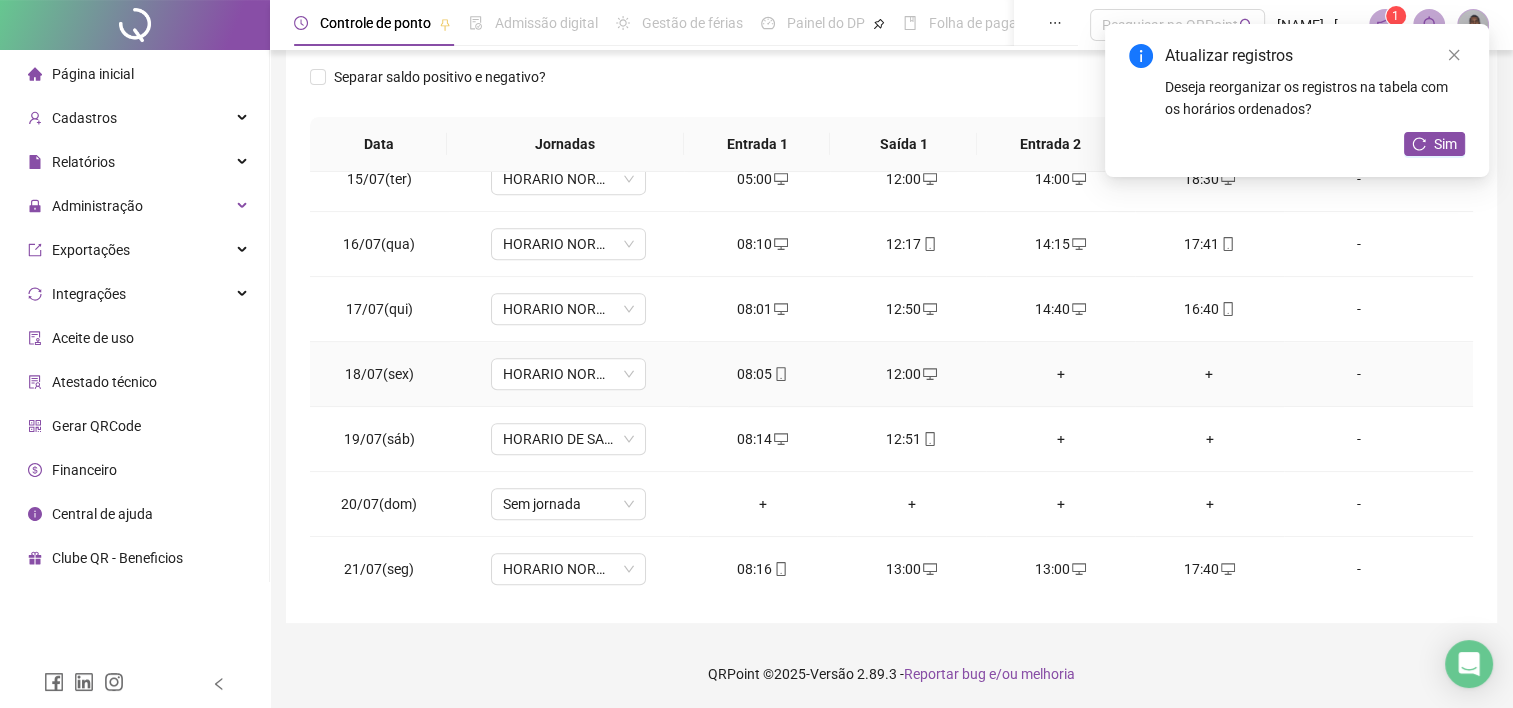 click on "+" at bounding box center (1060, 374) 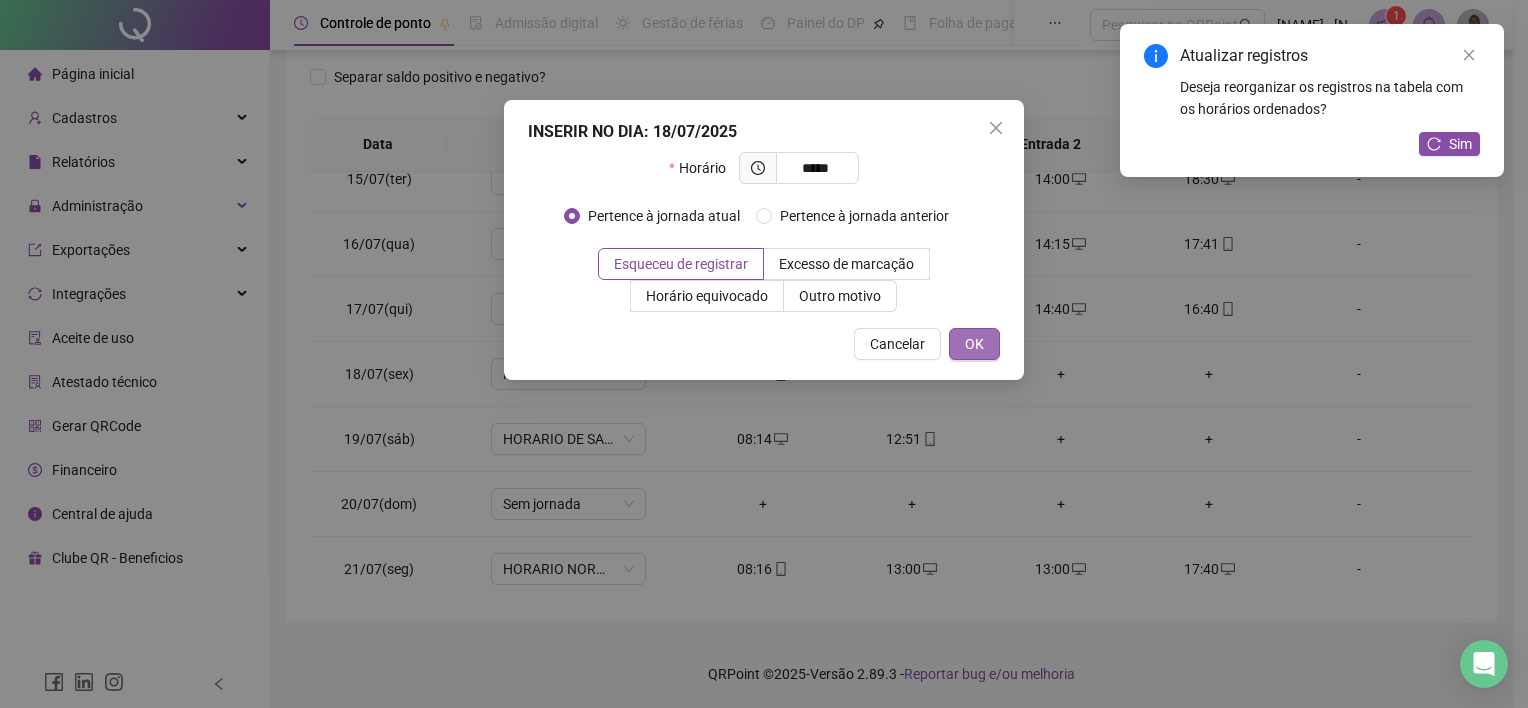 type on "*****" 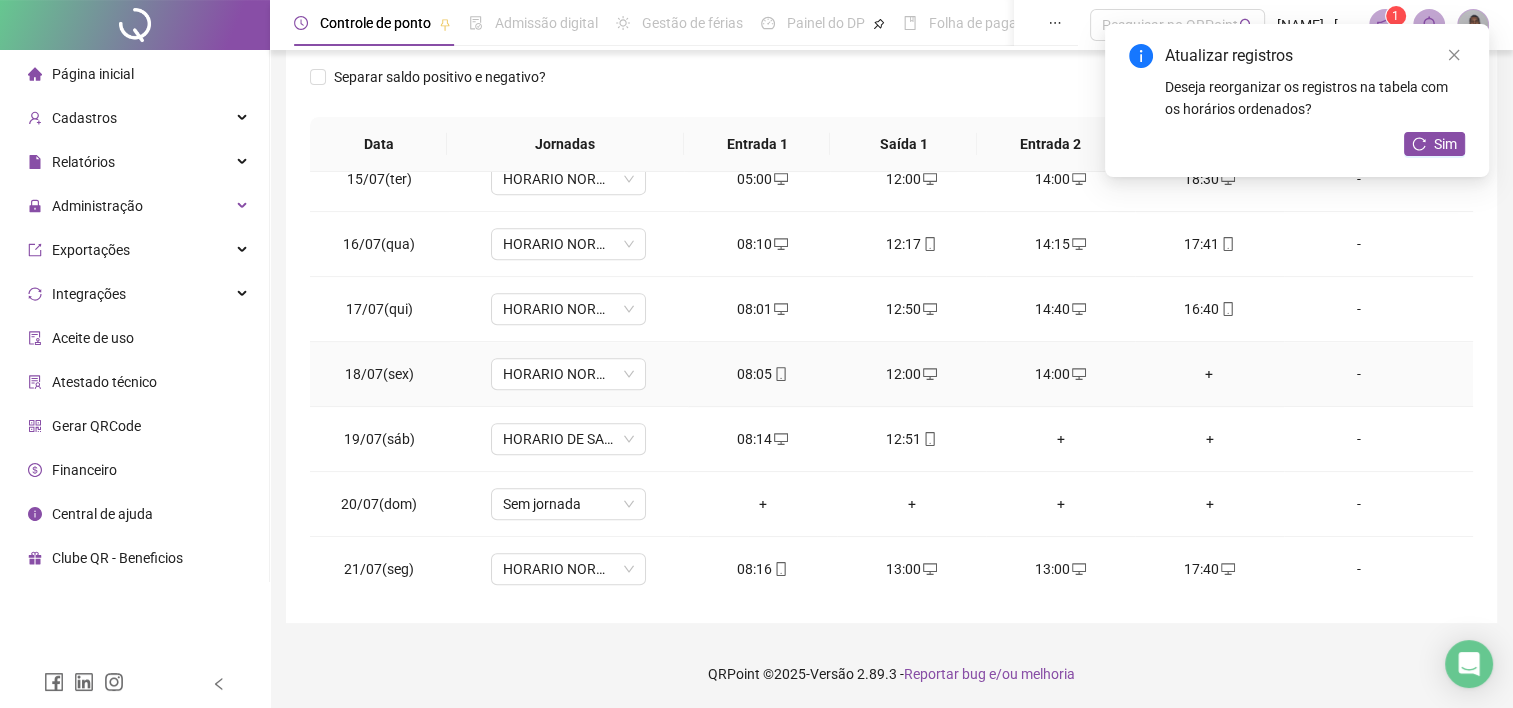 click on "+" at bounding box center (1209, 374) 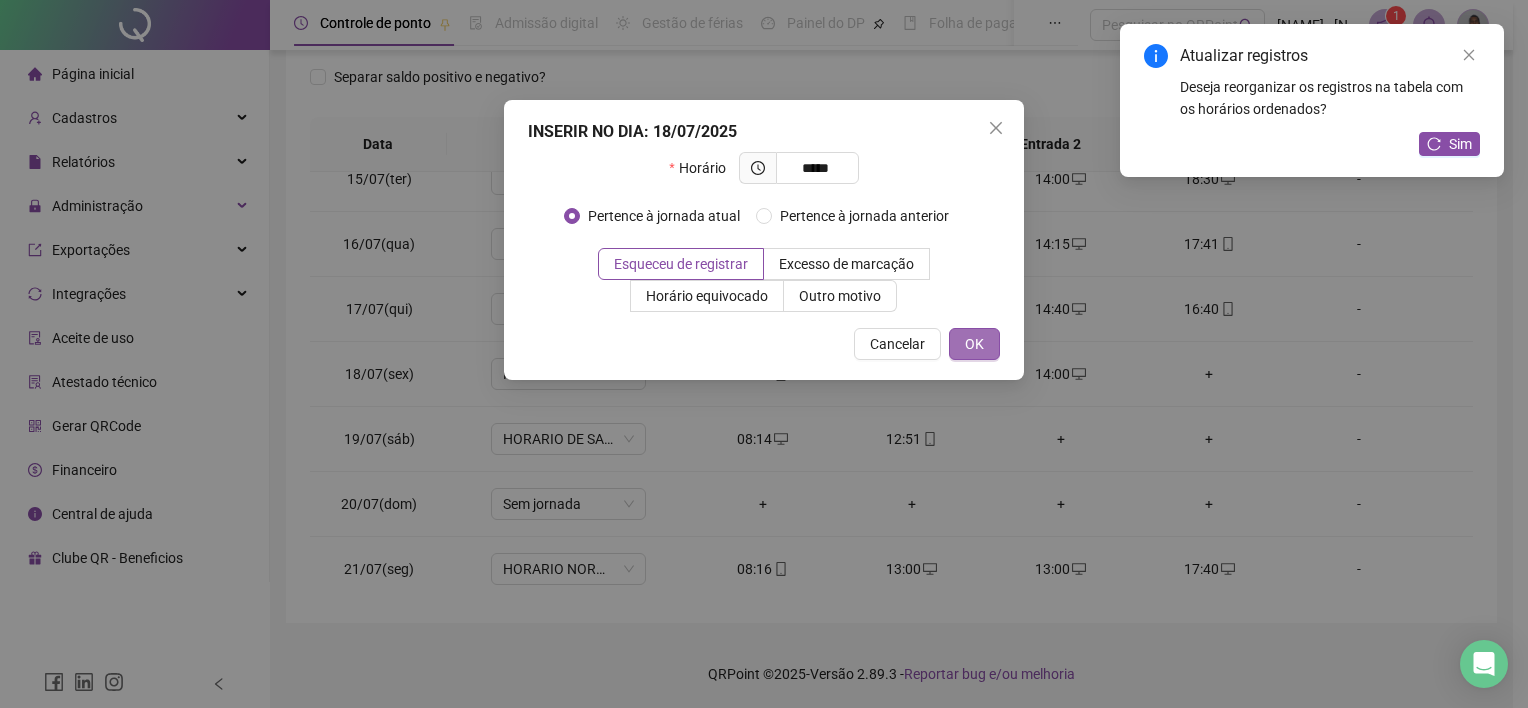 type on "*****" 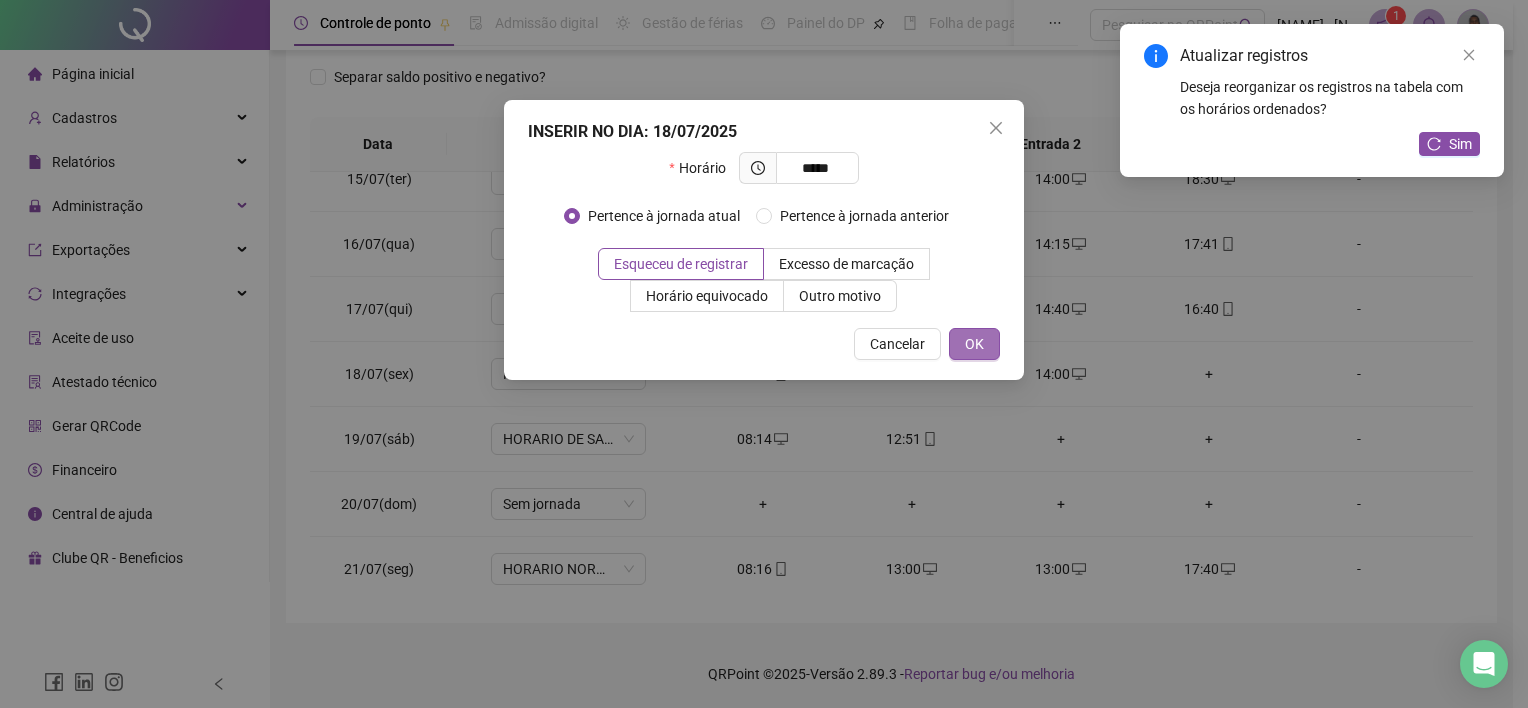 click on "OK" at bounding box center [974, 344] 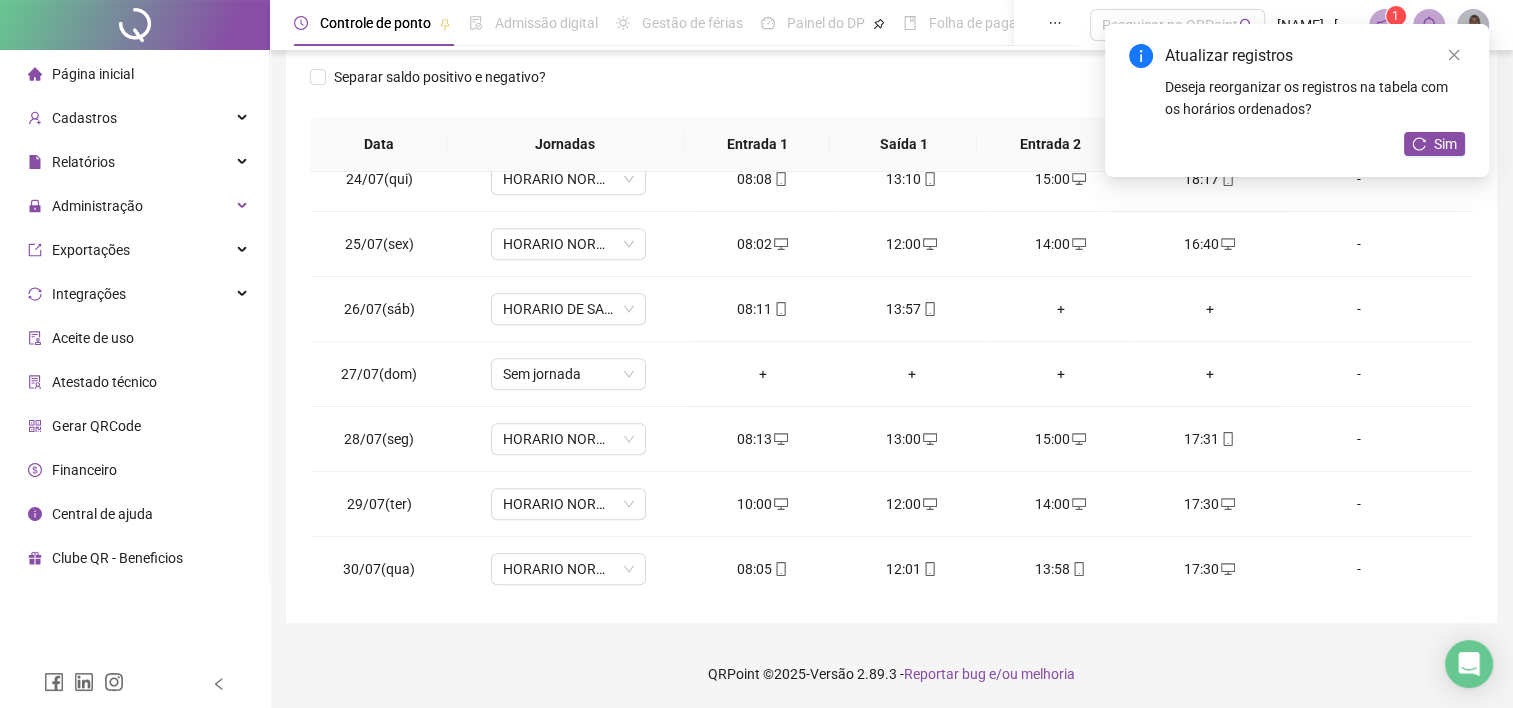 scroll, scrollTop: 1581, scrollLeft: 0, axis: vertical 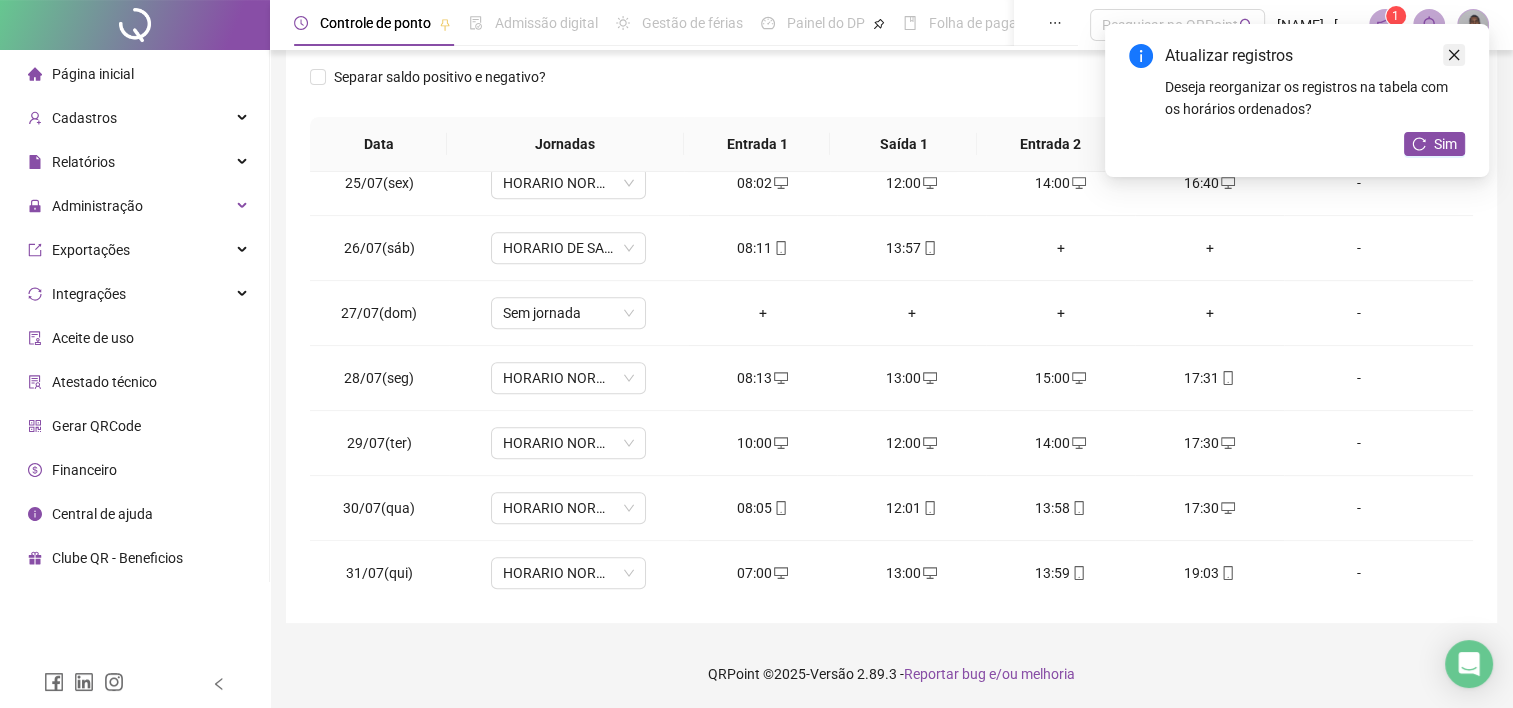 click 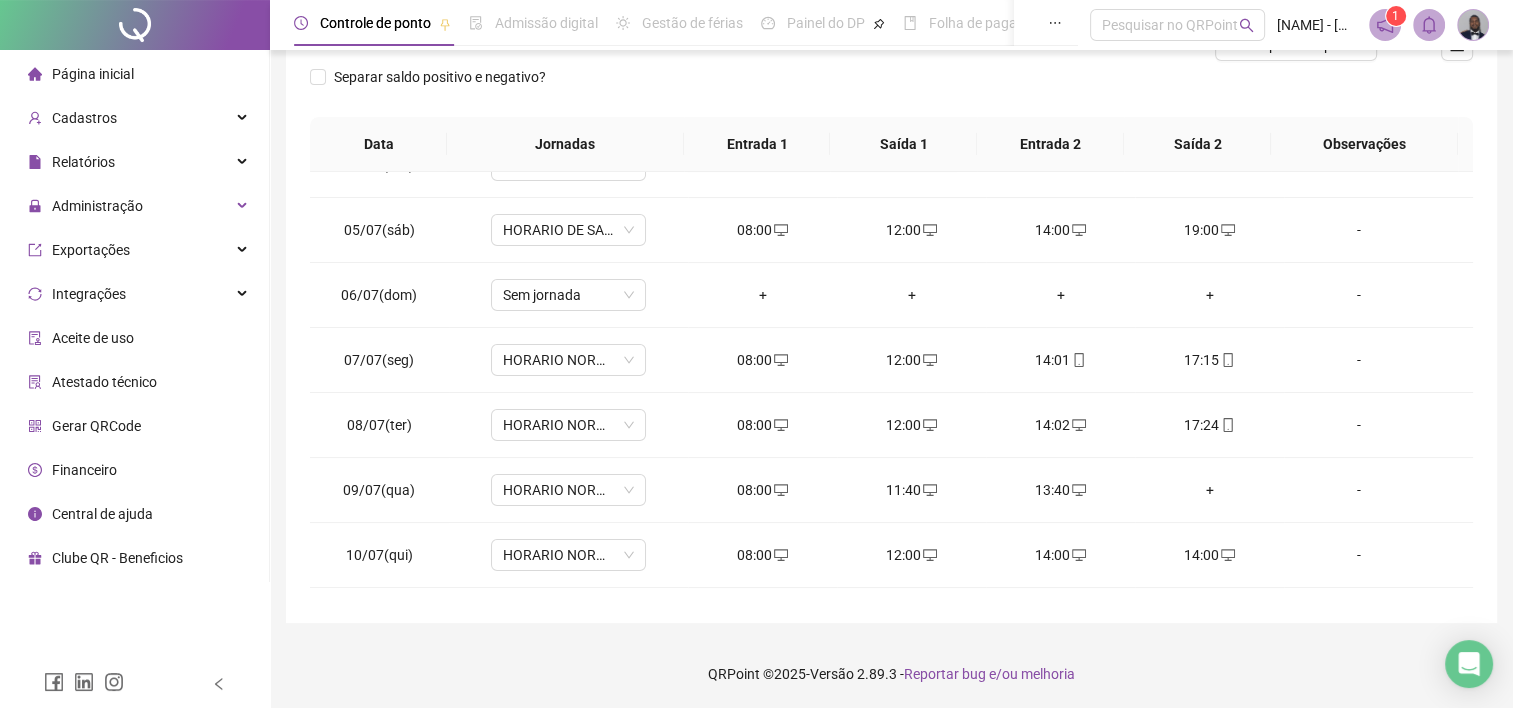 scroll, scrollTop: 300, scrollLeft: 0, axis: vertical 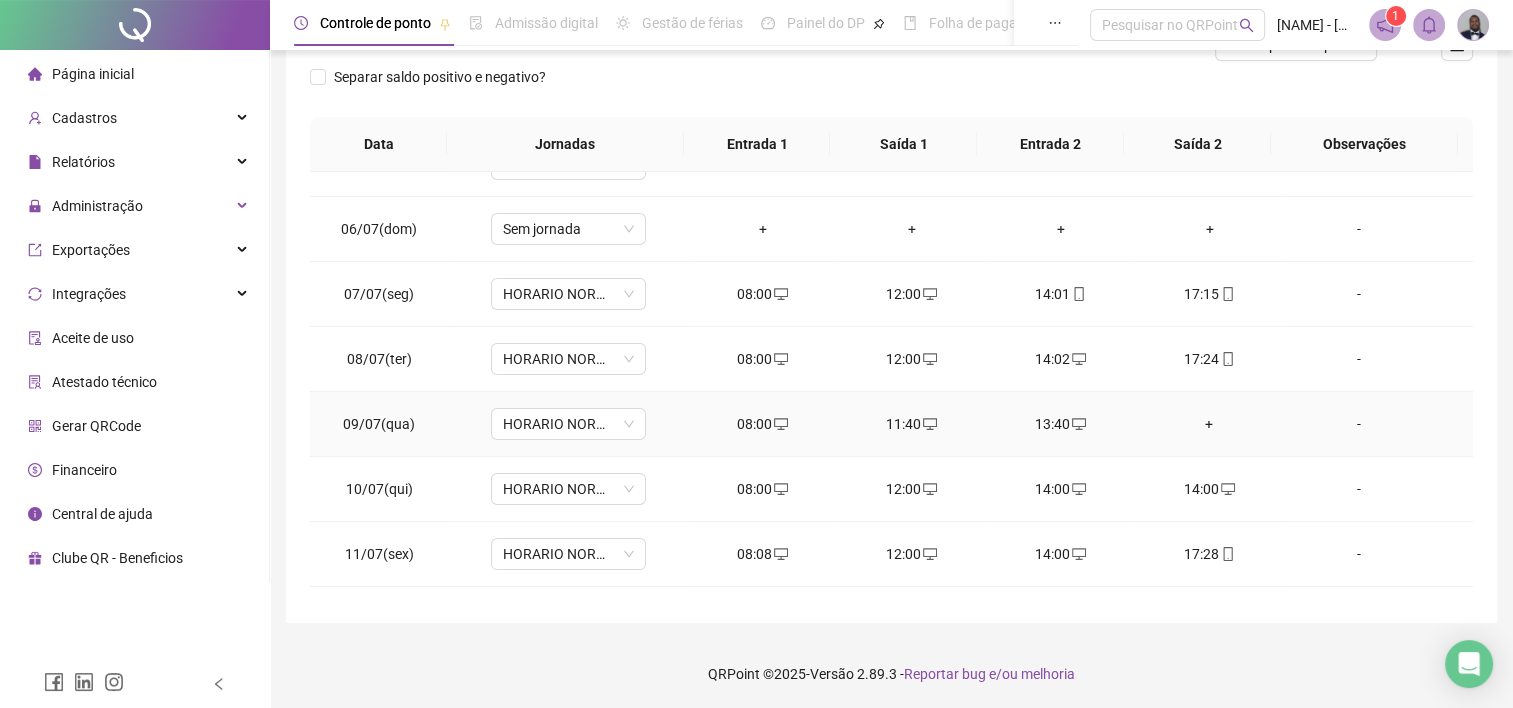 click on "+" at bounding box center (1209, 424) 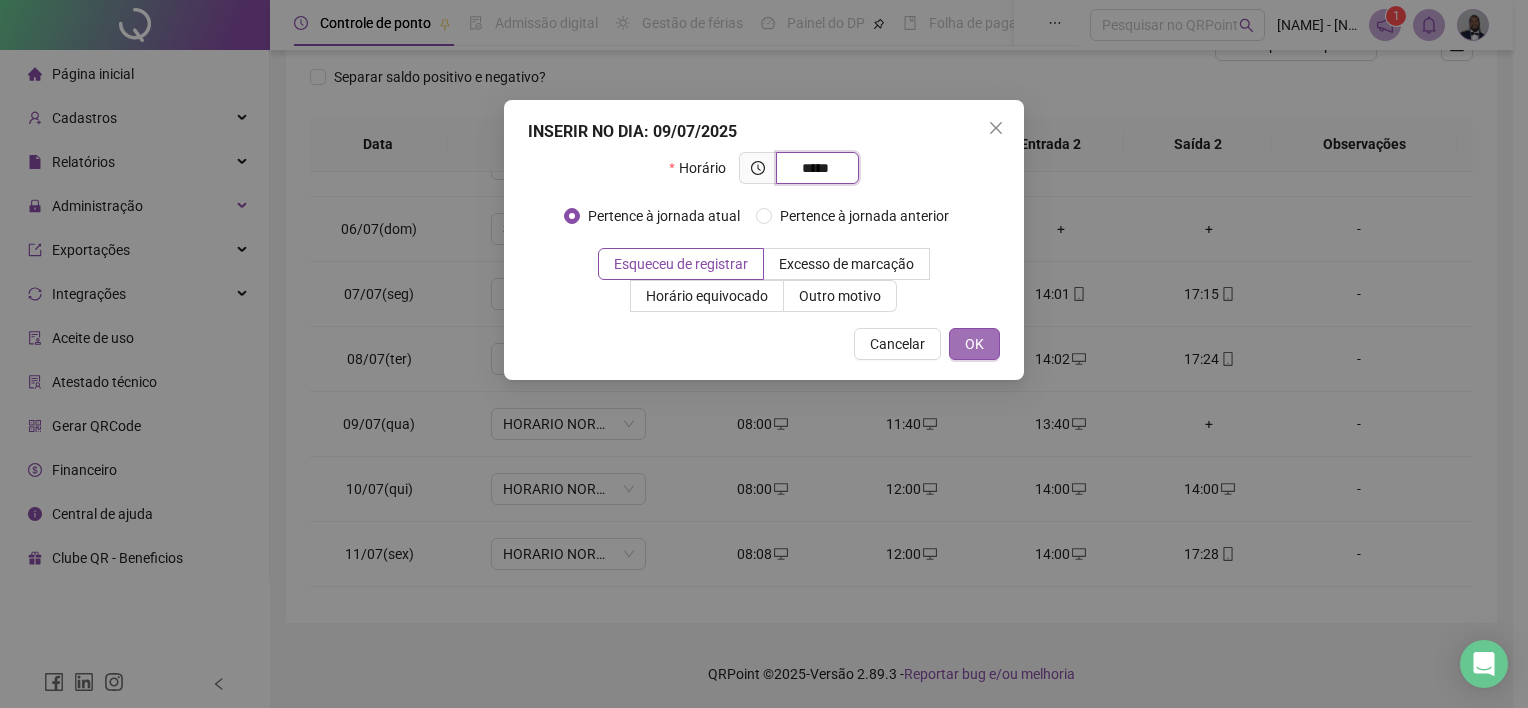 type on "*****" 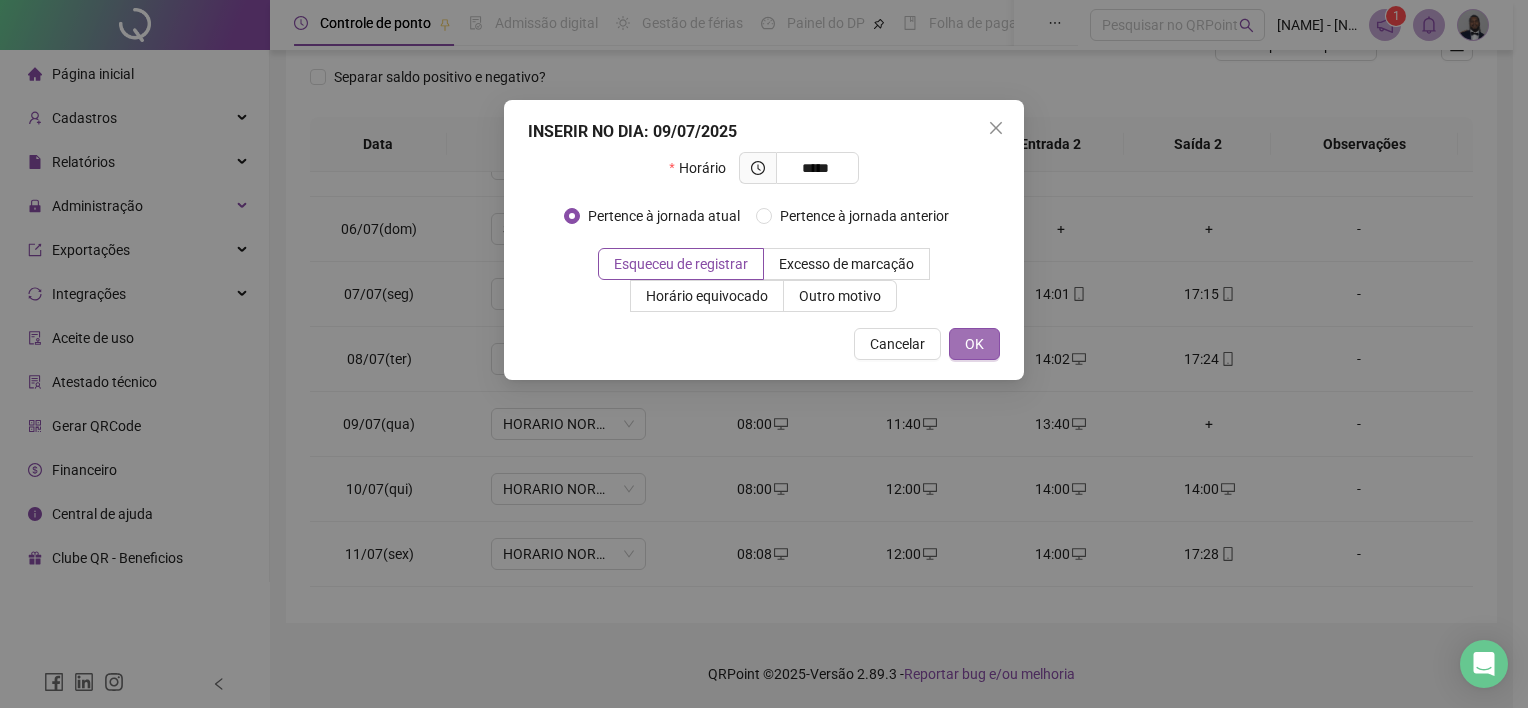 click on "OK" at bounding box center (974, 344) 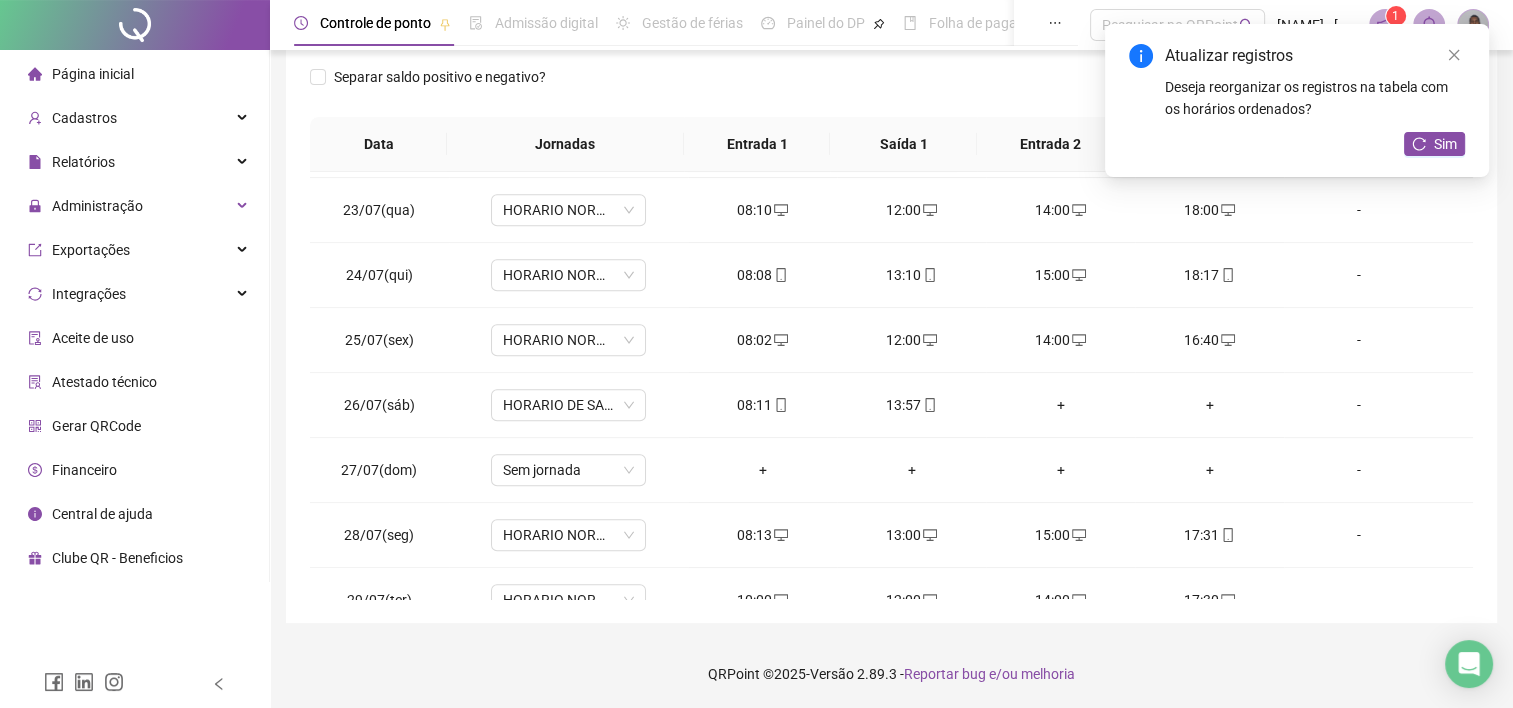 scroll, scrollTop: 1581, scrollLeft: 0, axis: vertical 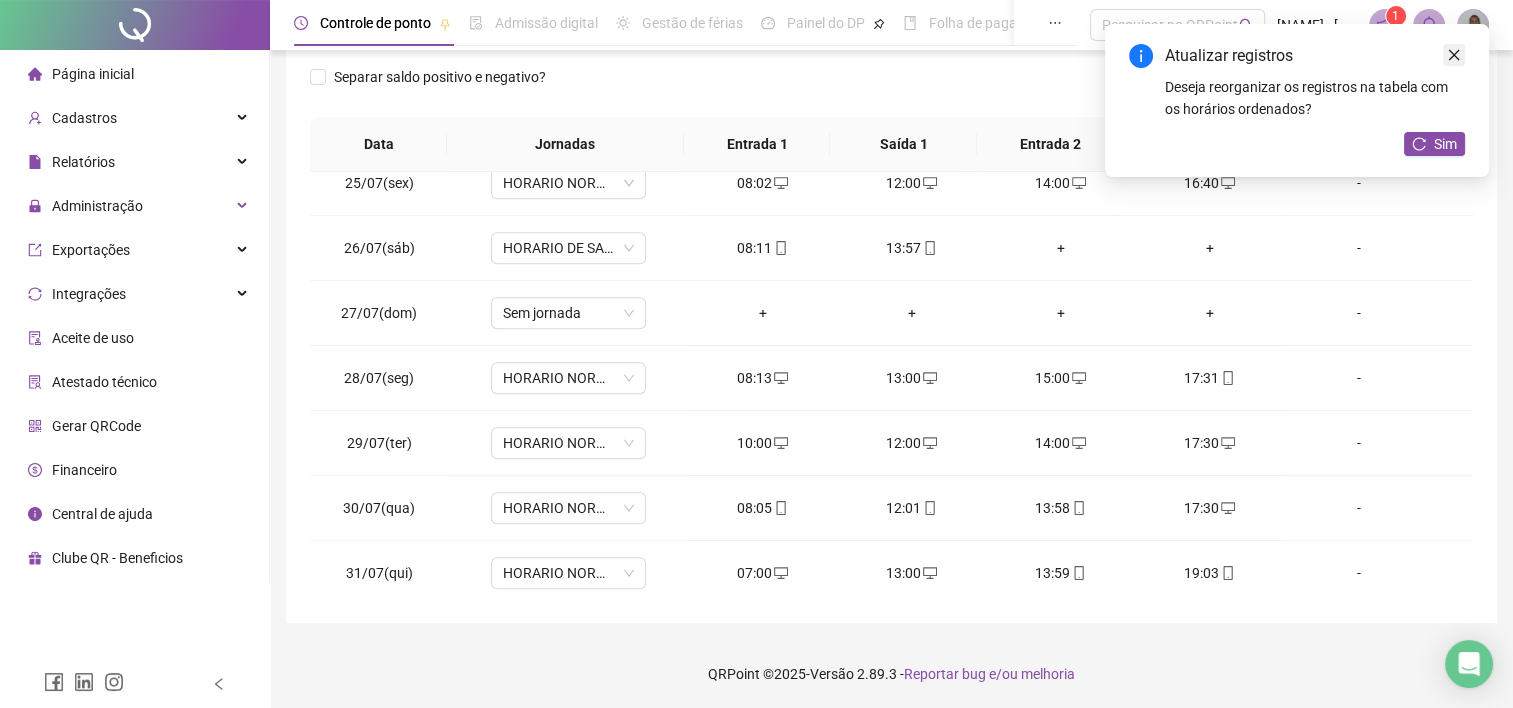 click 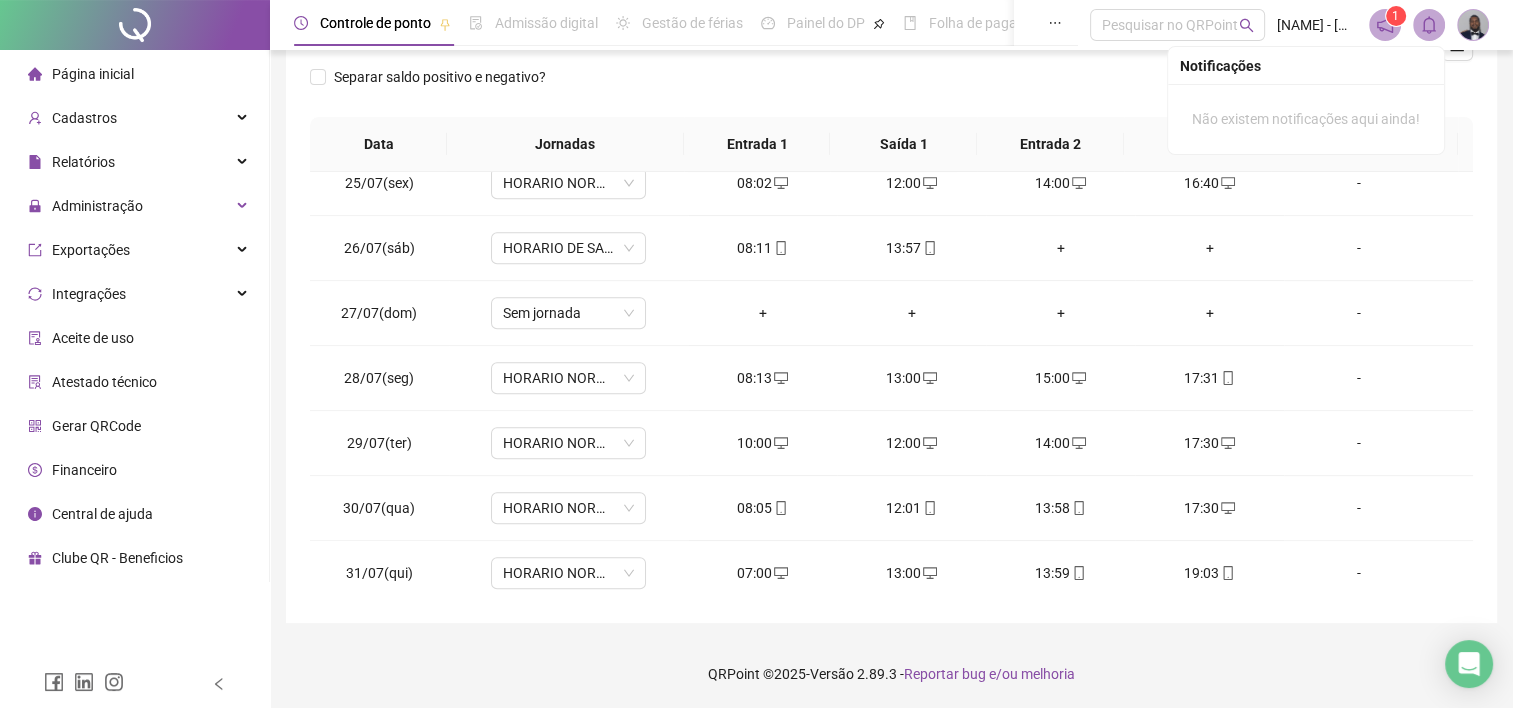 click 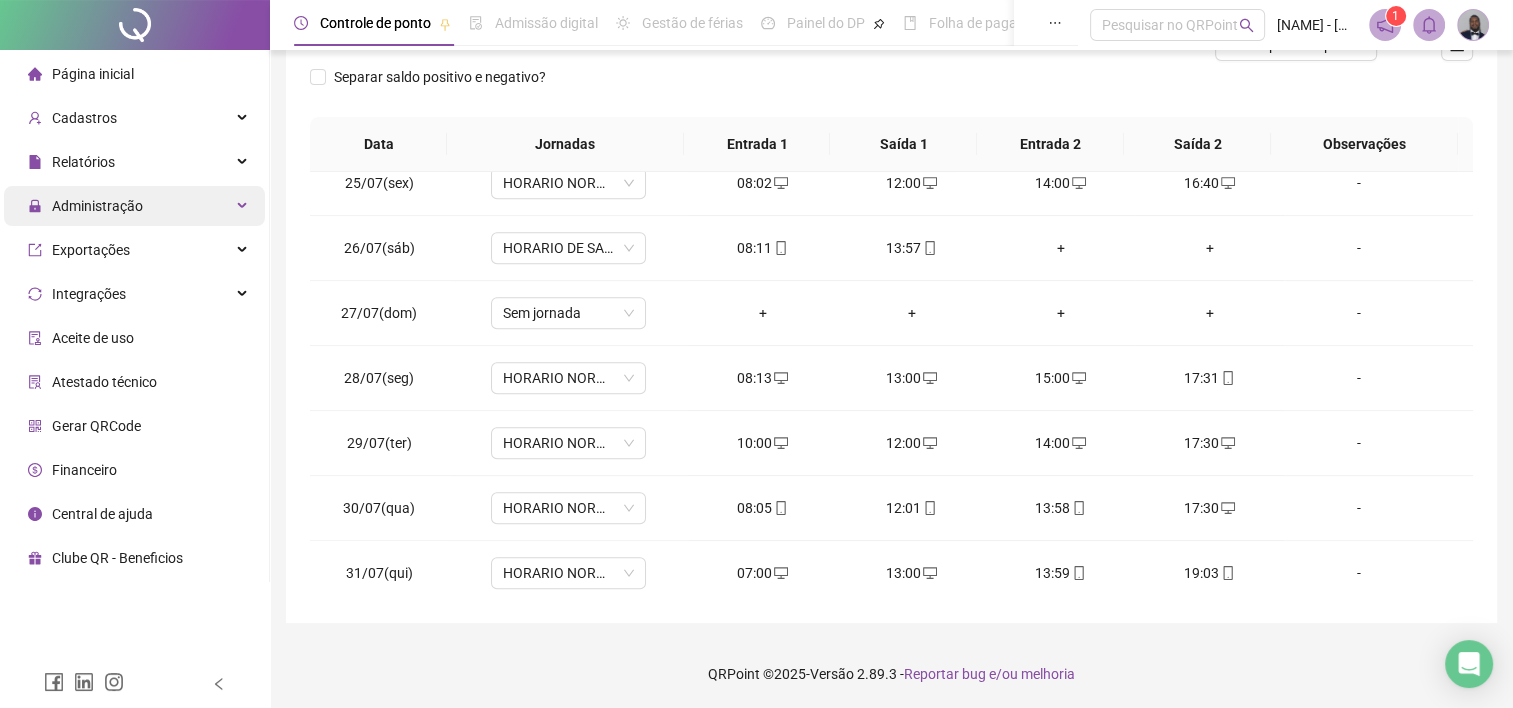 click on "Administração" at bounding box center [97, 206] 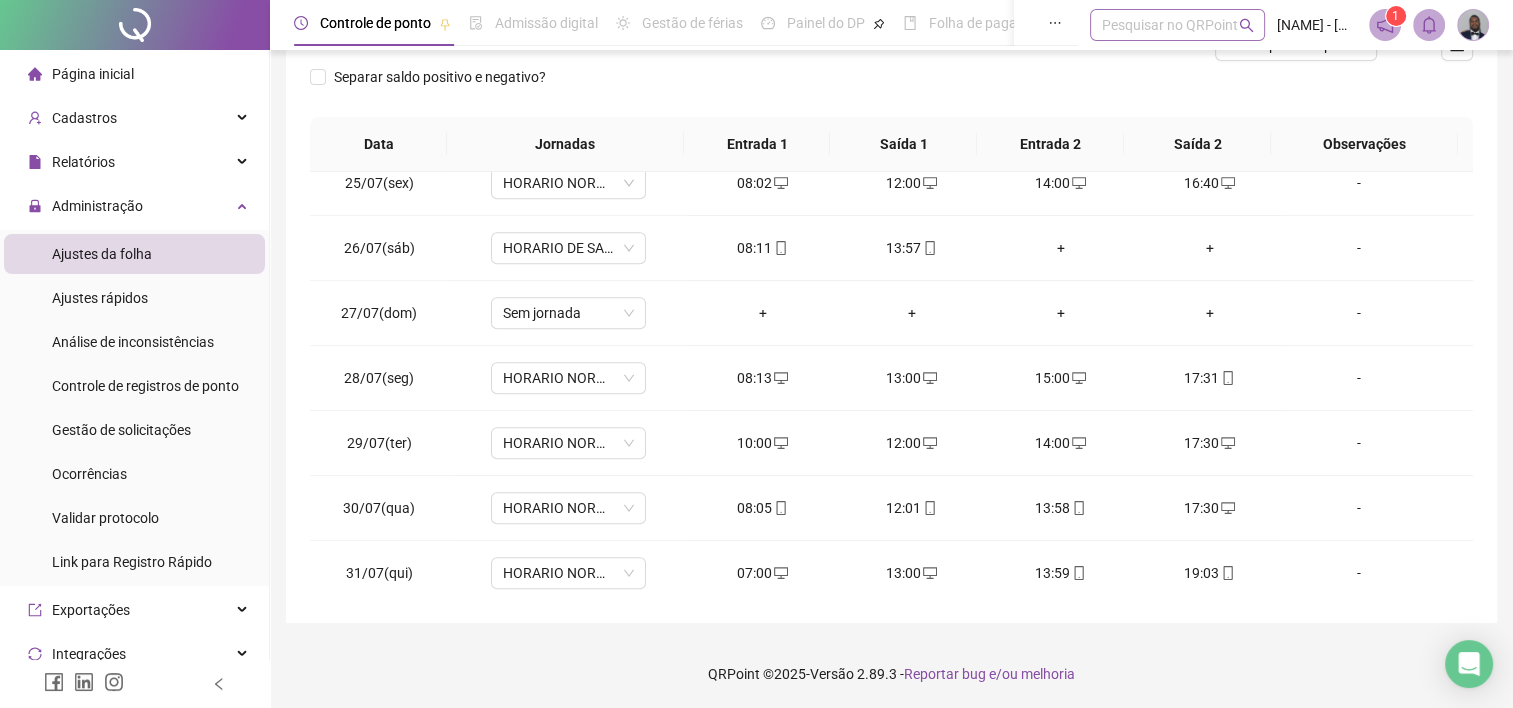 click on "Pesquisar no QRPoint" at bounding box center [1177, 25] 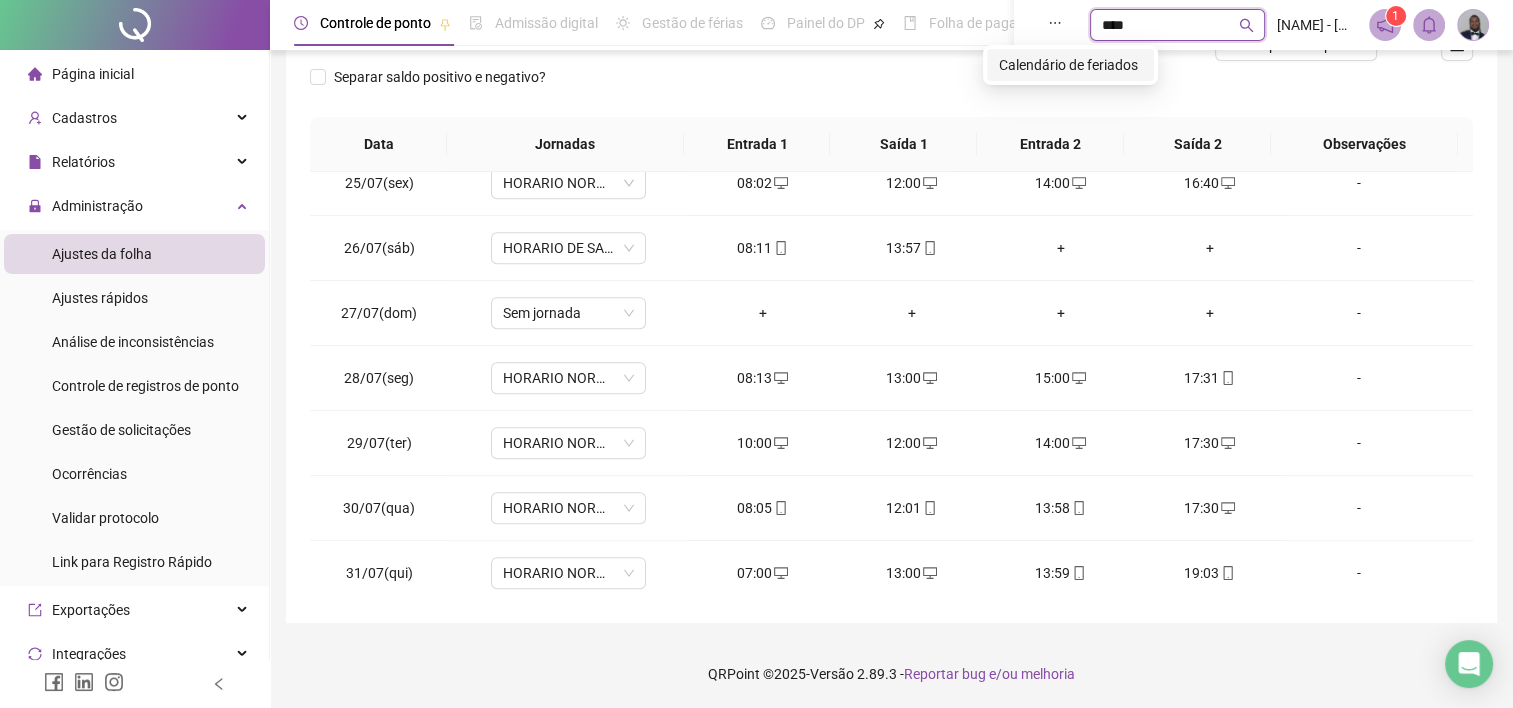 type on "*****" 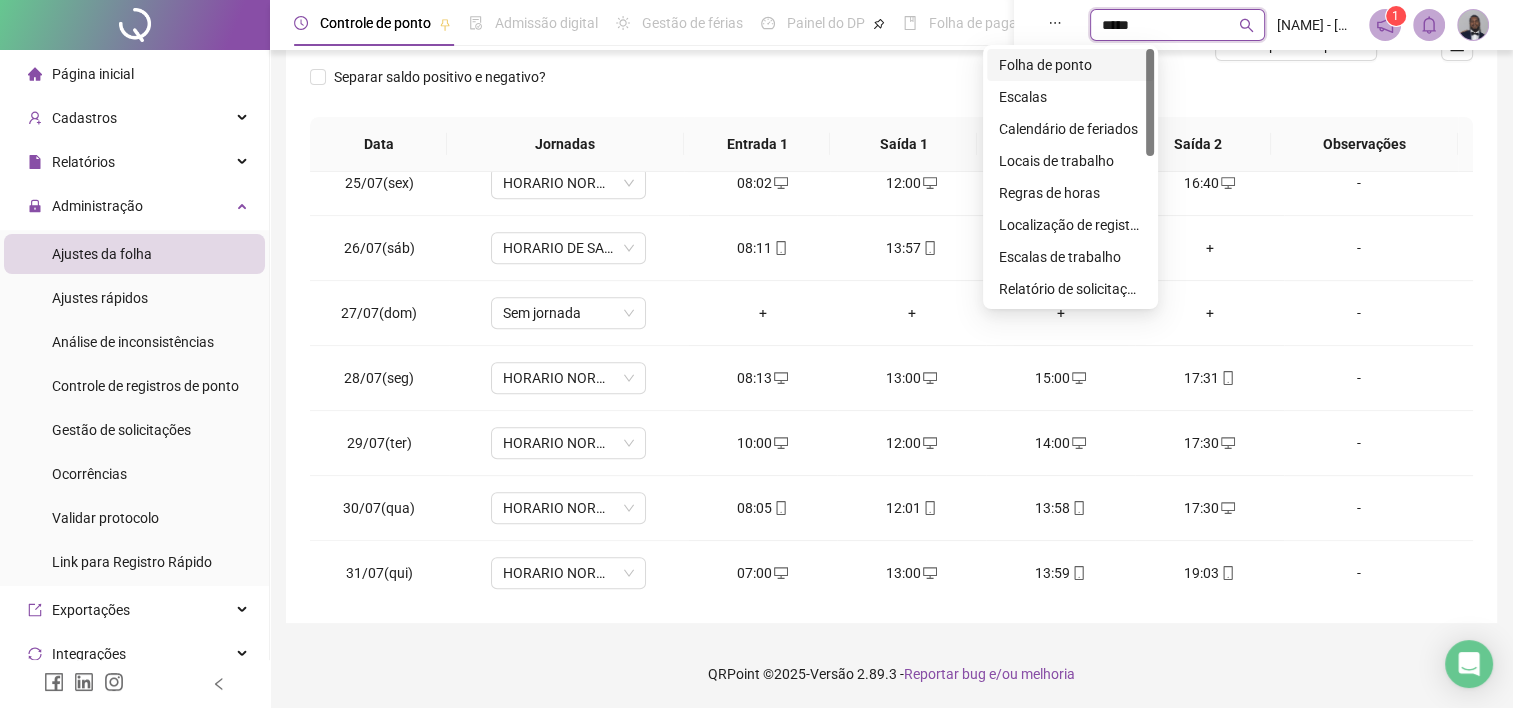 click on "Folha de ponto" at bounding box center [1070, 65] 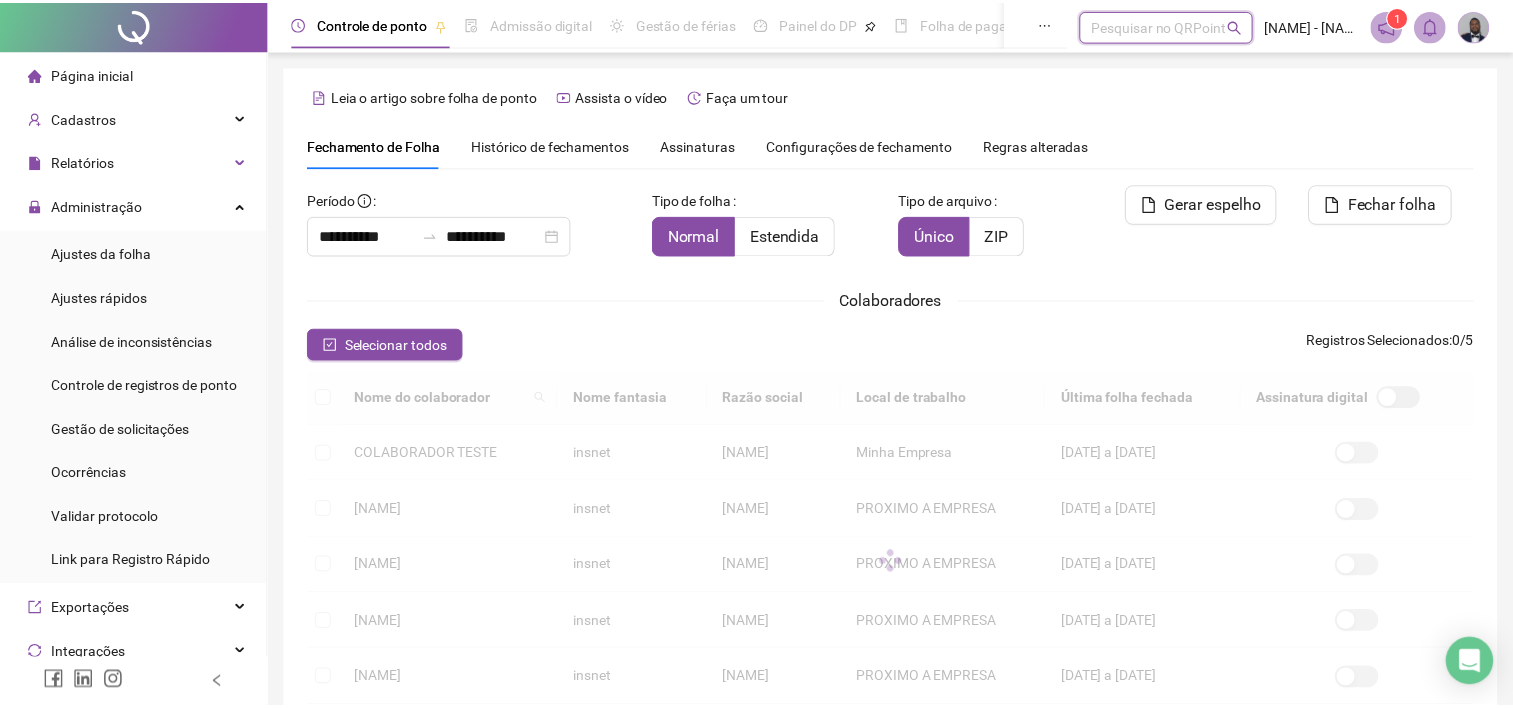 scroll, scrollTop: 55, scrollLeft: 0, axis: vertical 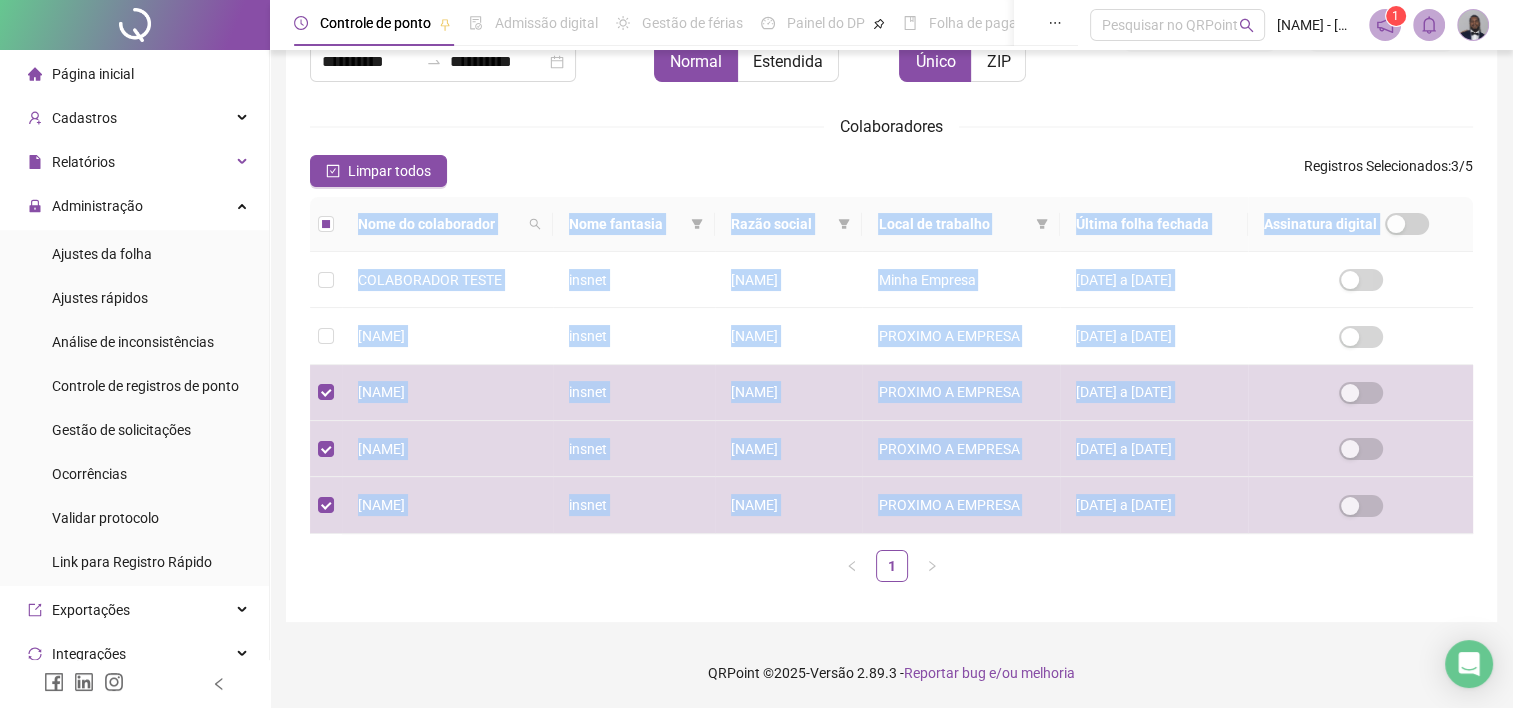 drag, startPoint x: 1504, startPoint y: 536, endPoint x: 1522, endPoint y: 453, distance: 84.92938 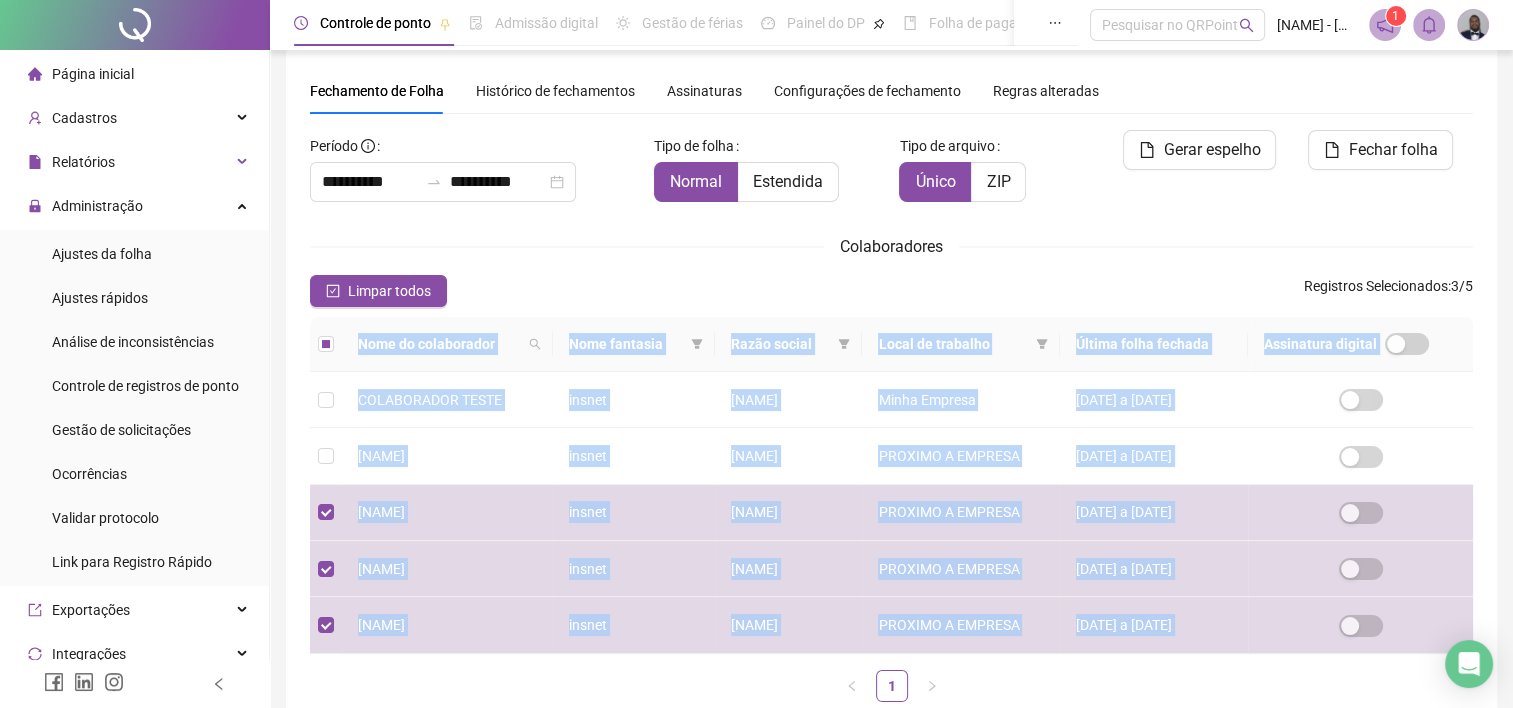scroll, scrollTop: 44, scrollLeft: 0, axis: vertical 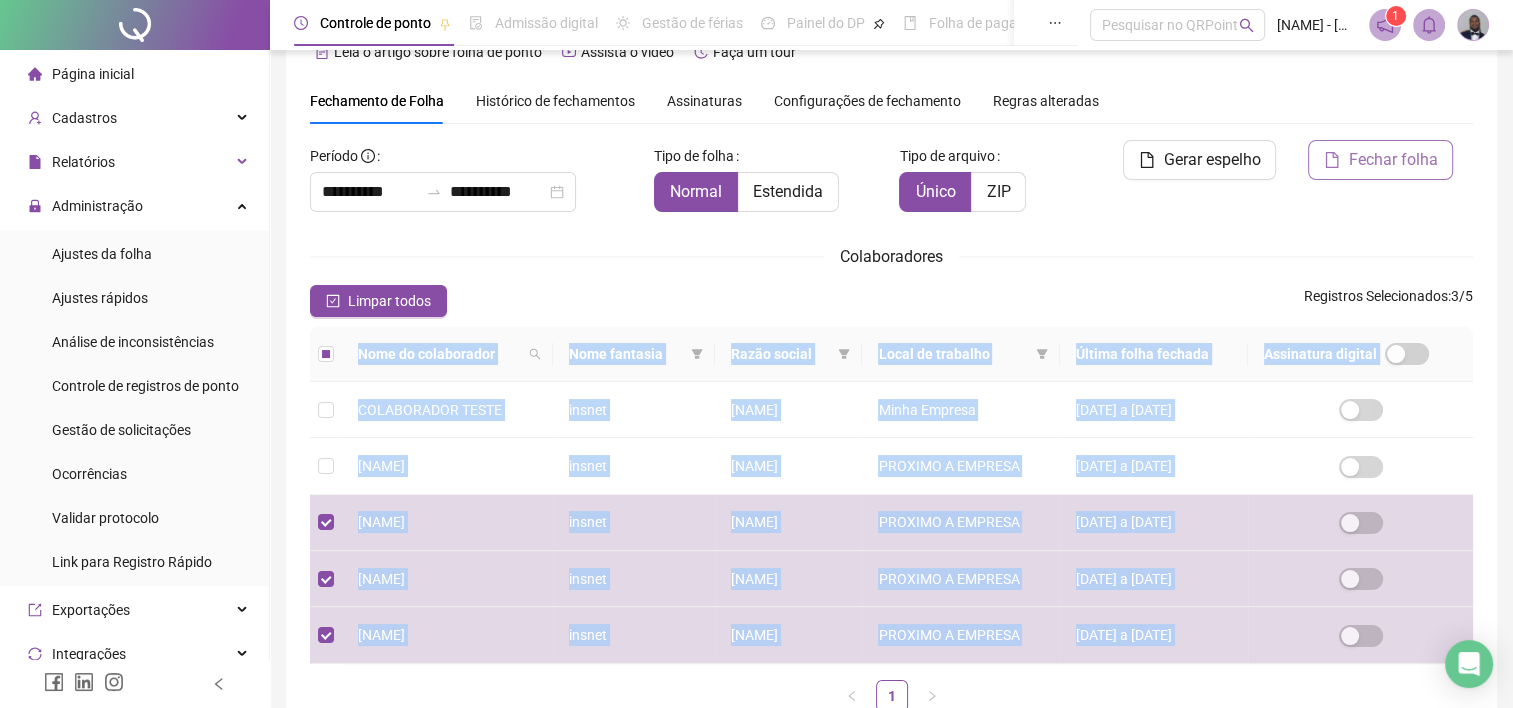 click on "Fechar folha" at bounding box center (1392, 160) 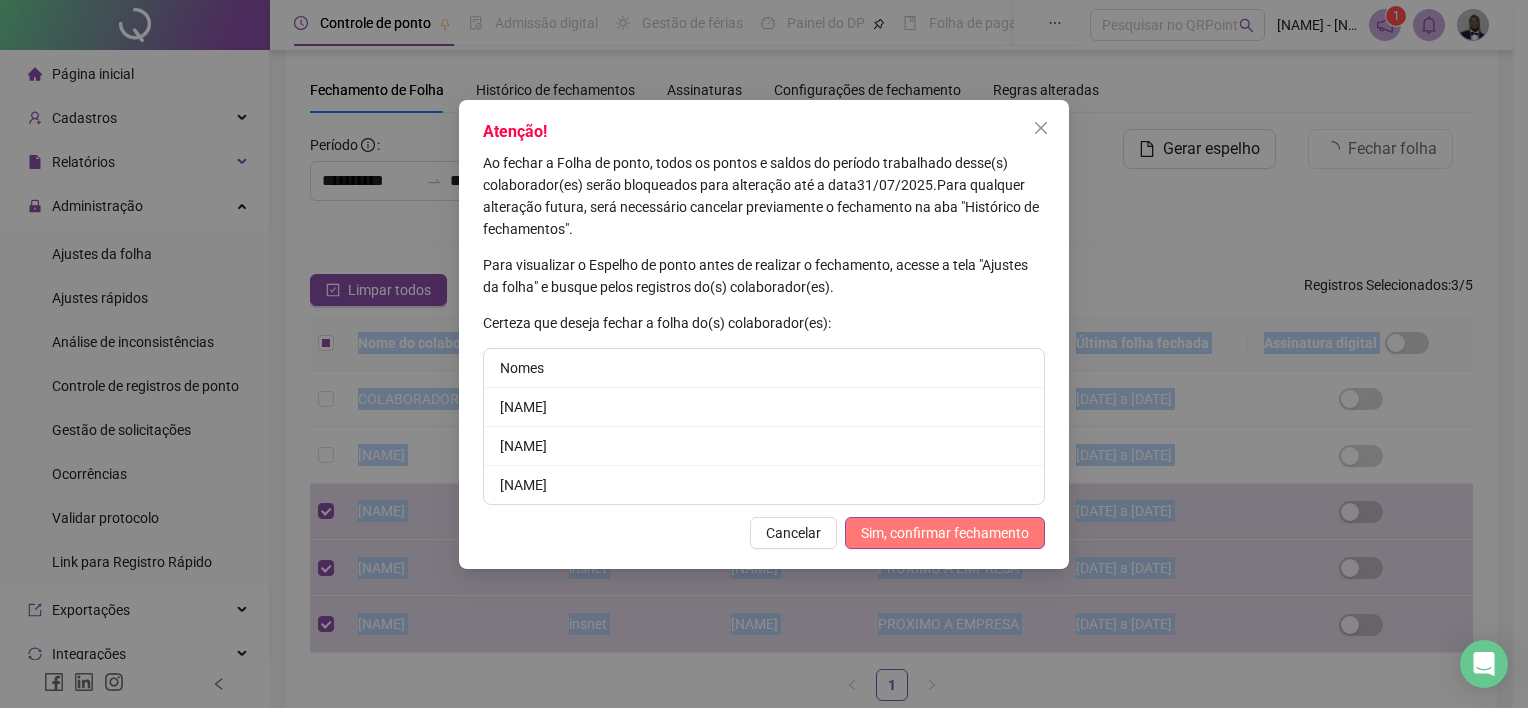 click on "Sim, confirmar fechamento" at bounding box center (945, 533) 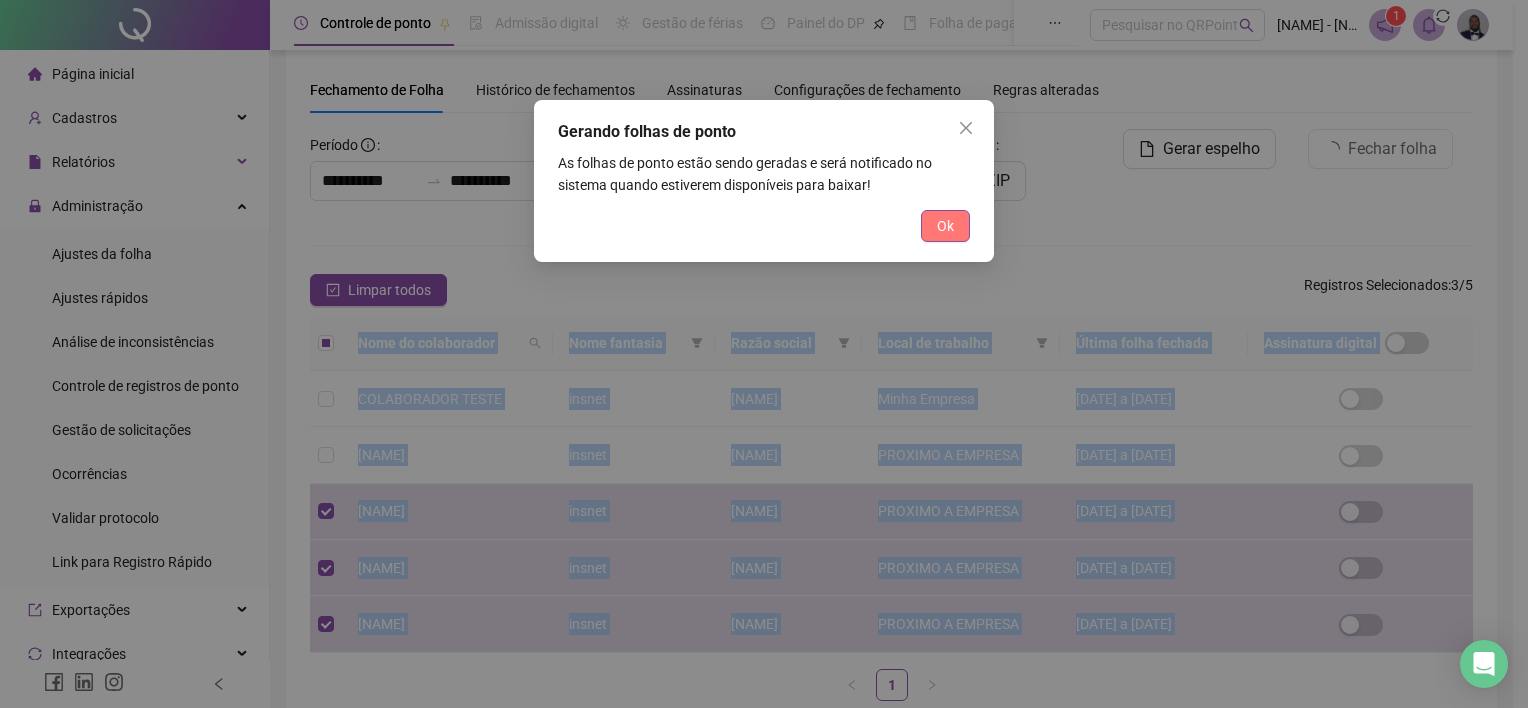 click on "Ok" at bounding box center [945, 226] 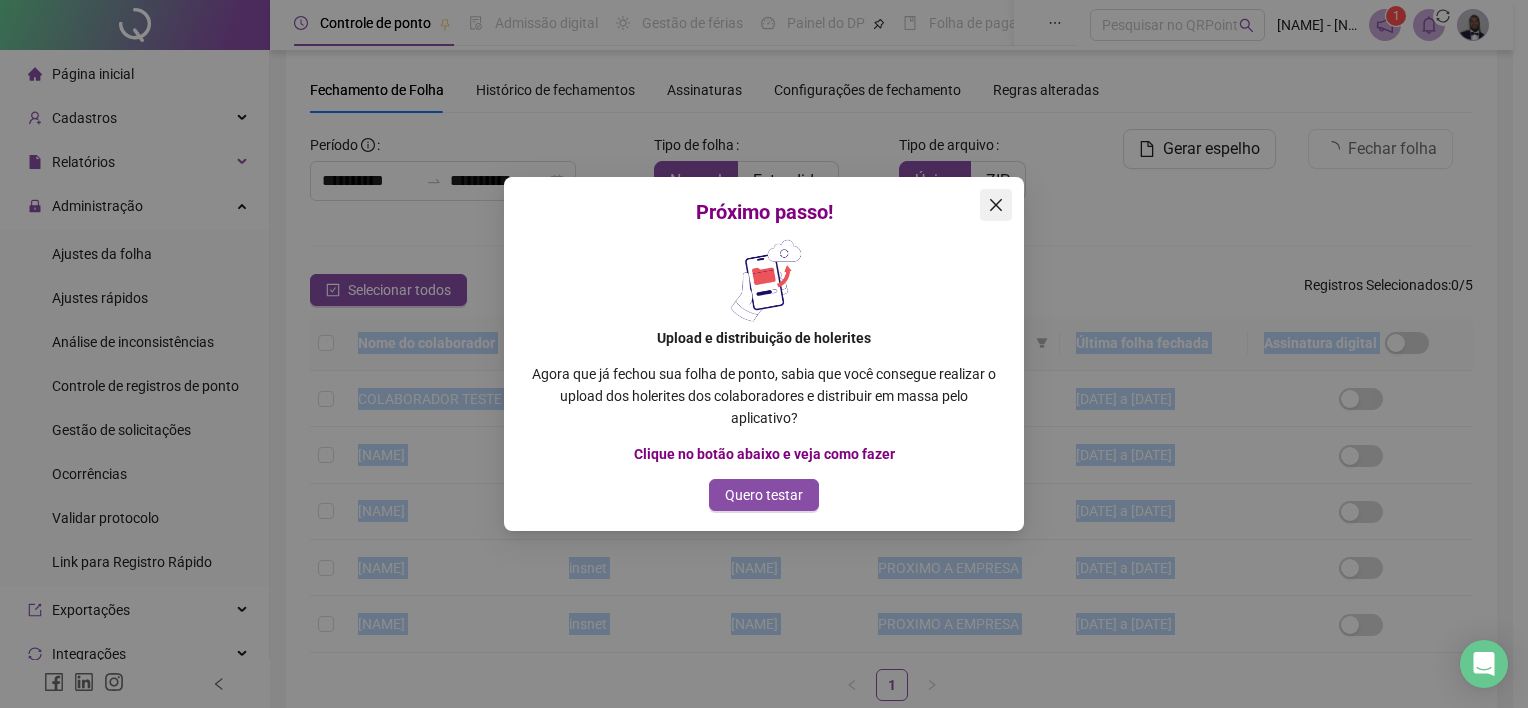 click 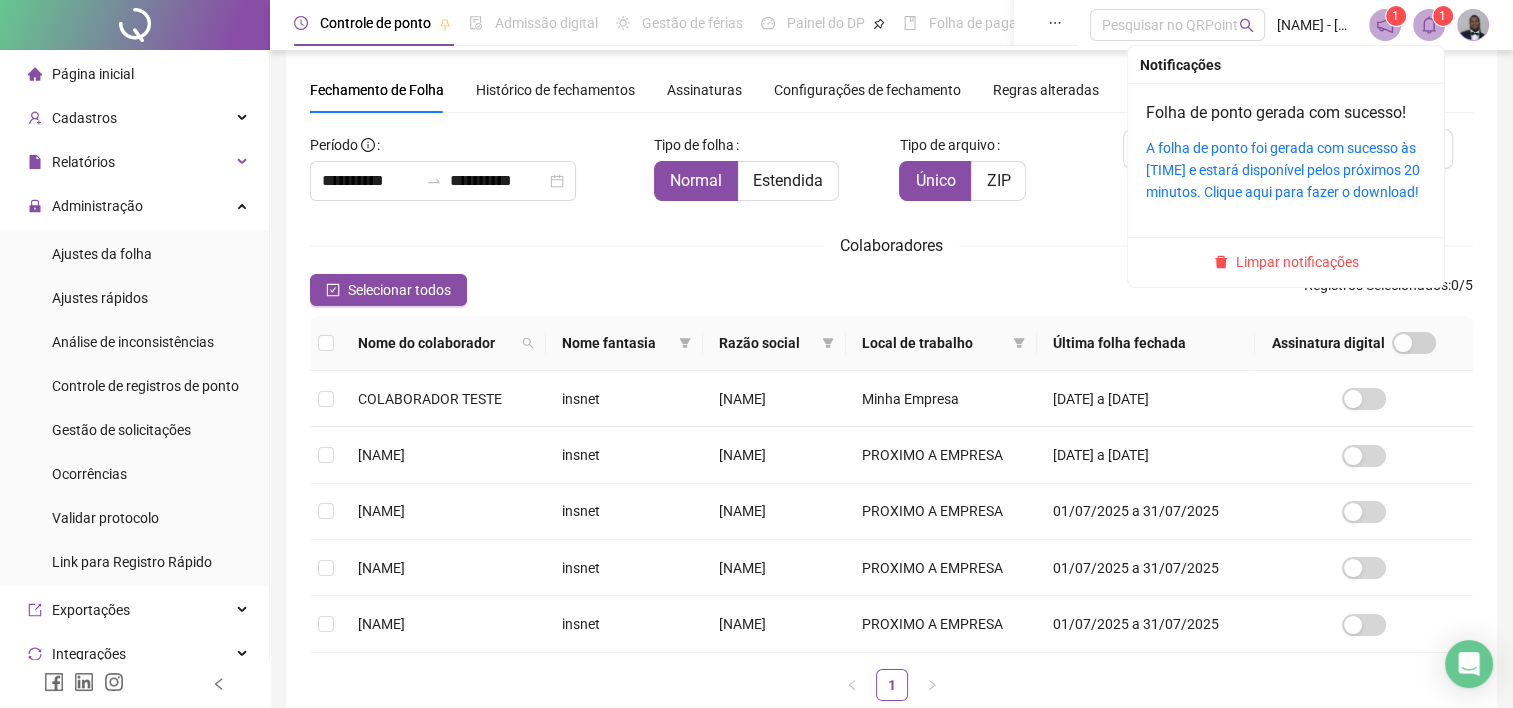 click 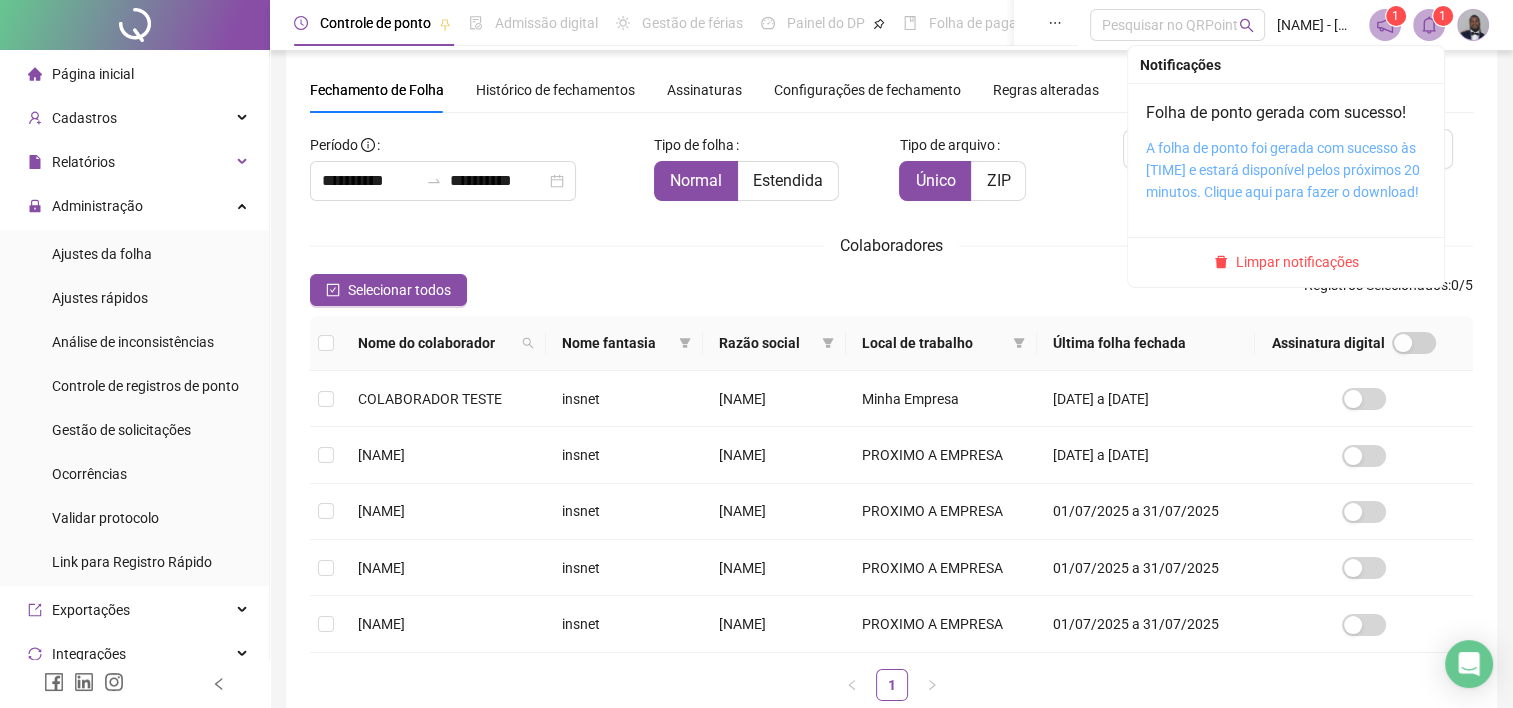 click on "A folha de ponto foi gerada com sucesso às [TIME] e estará disponível pelos próximos 20 minutos.
Clique aqui para fazer o download!" at bounding box center (1283, 170) 